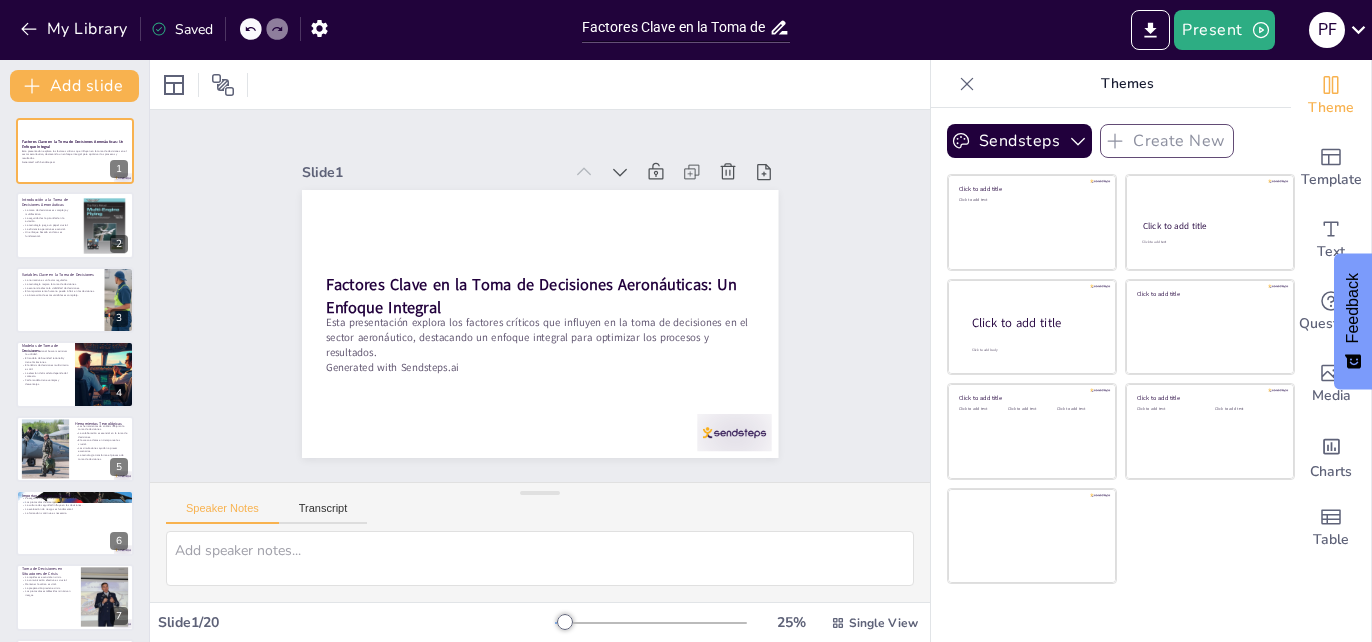 scroll, scrollTop: 0, scrollLeft: 0, axis: both 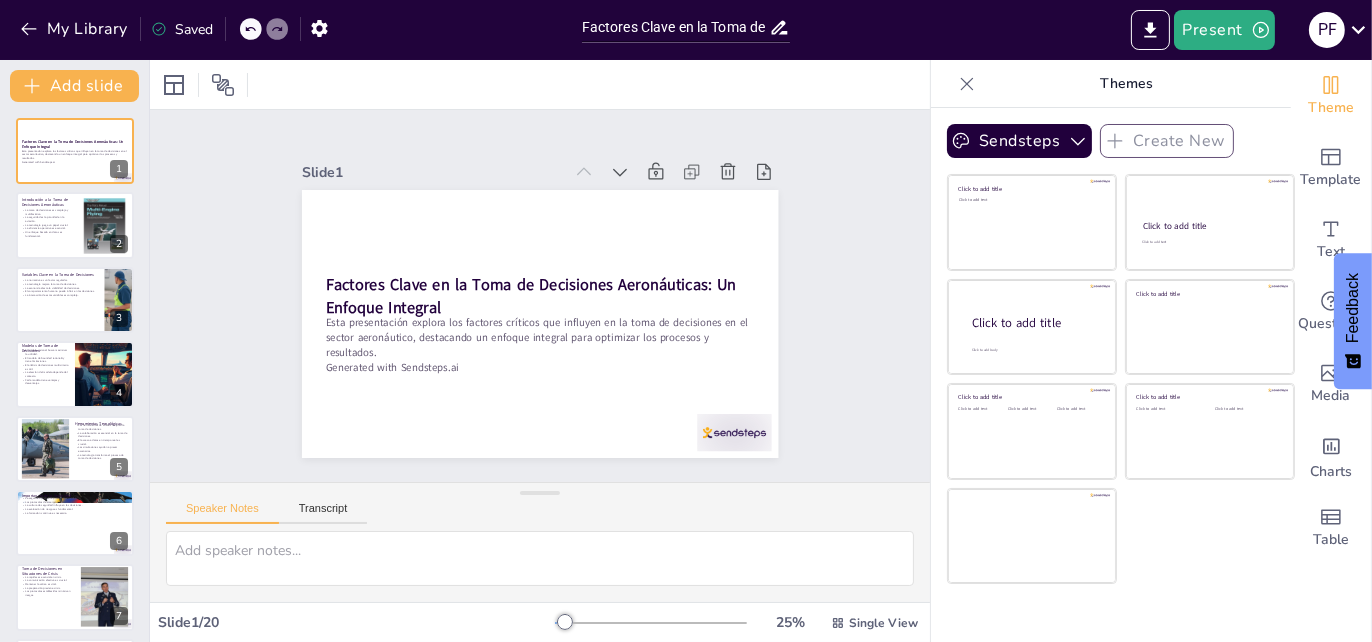 checkbox on "true" 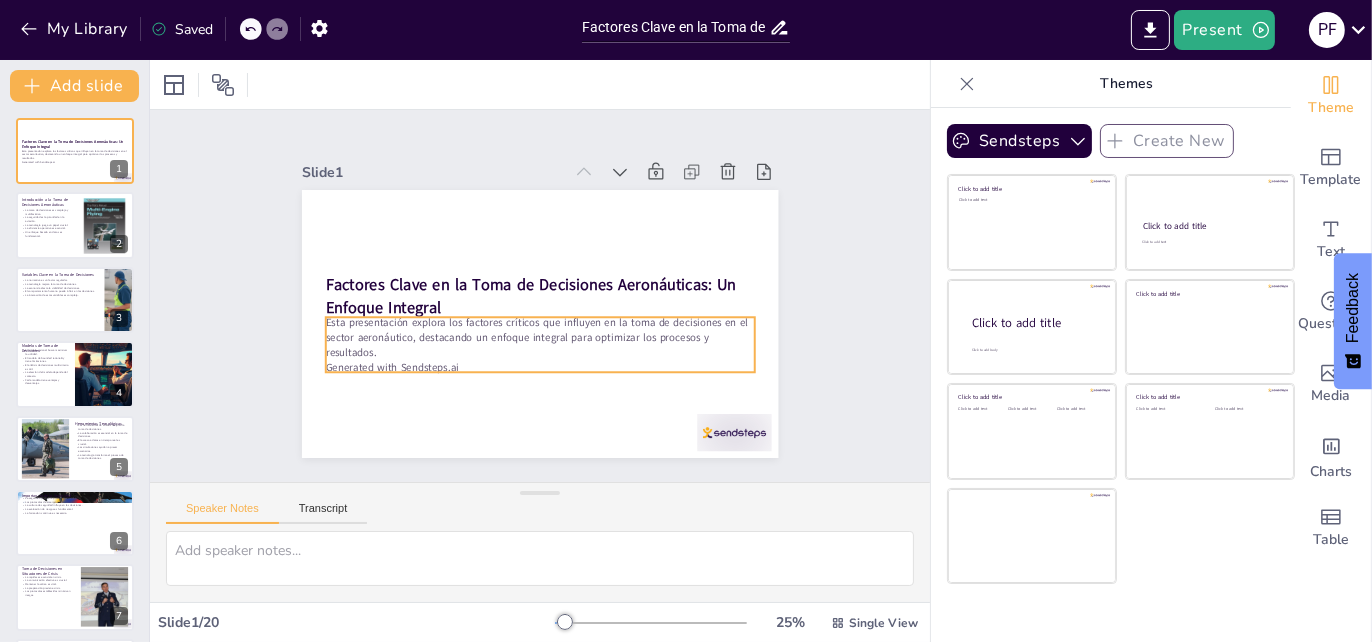 checkbox on "true" 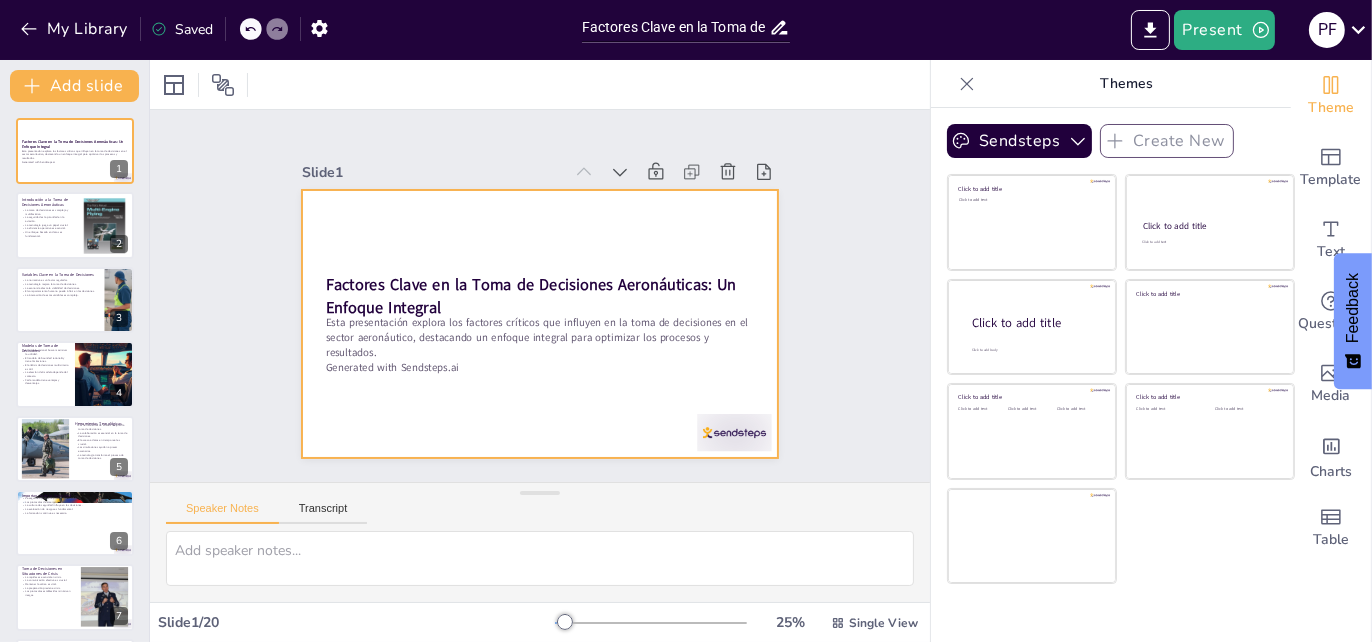 checkbox on "true" 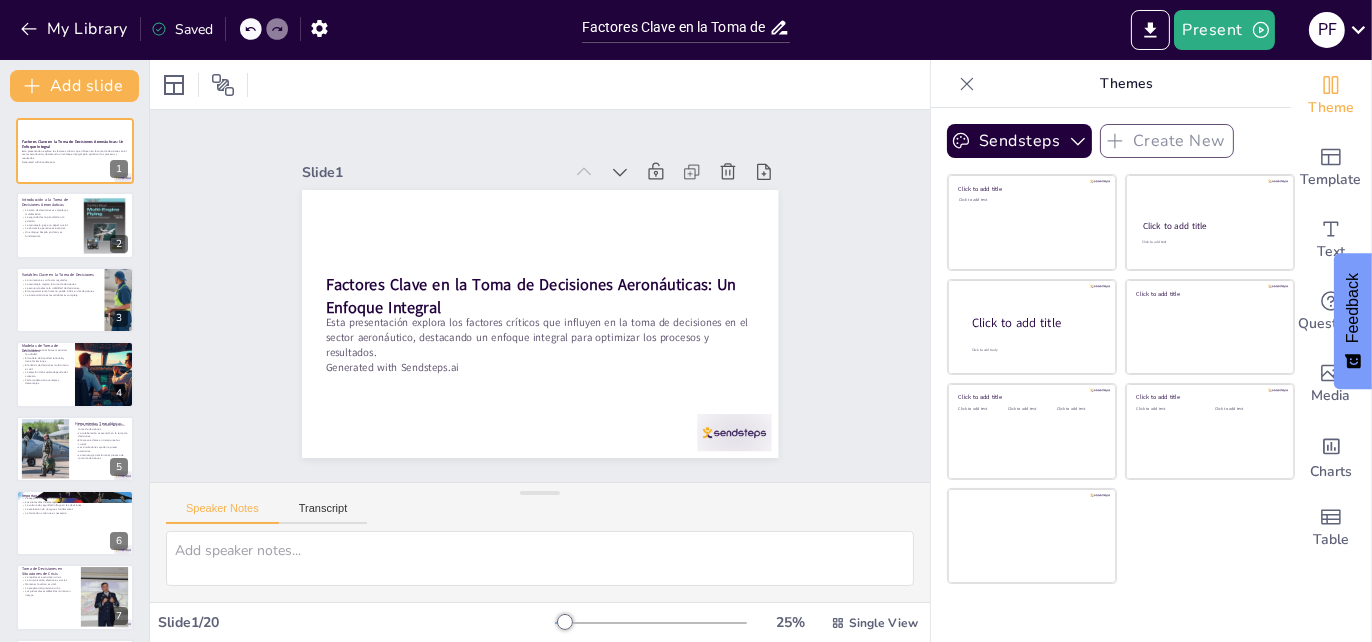 checkbox on "true" 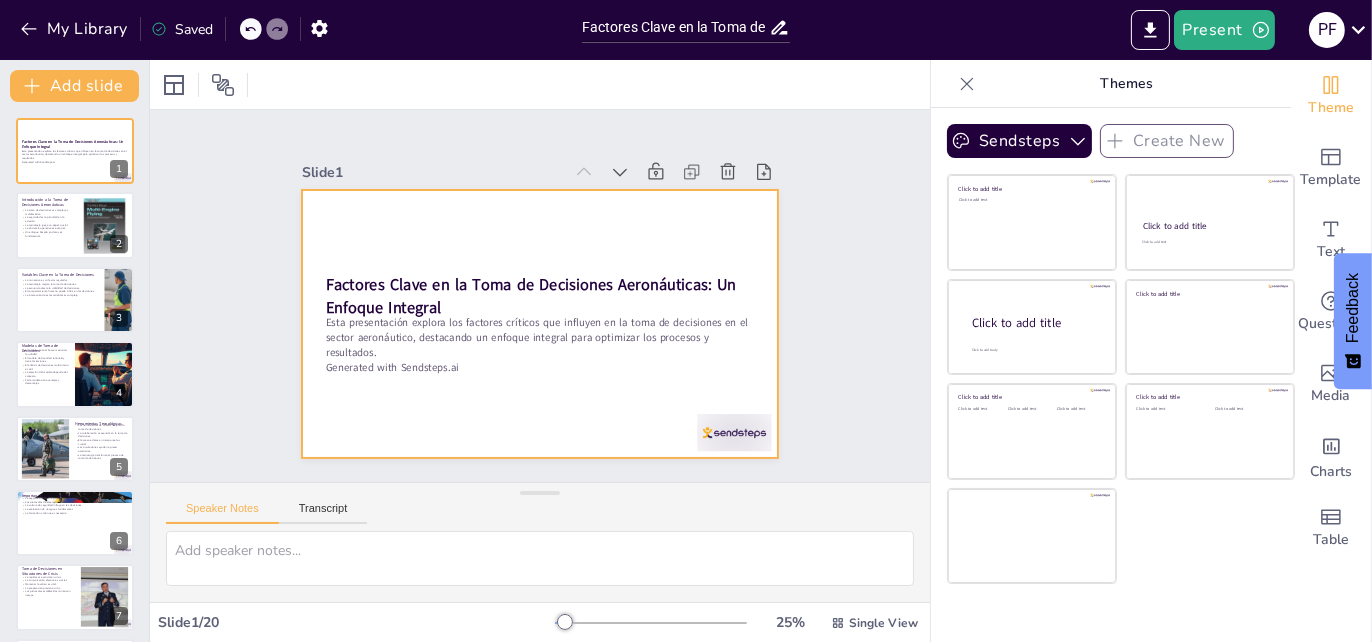 checkbox on "true" 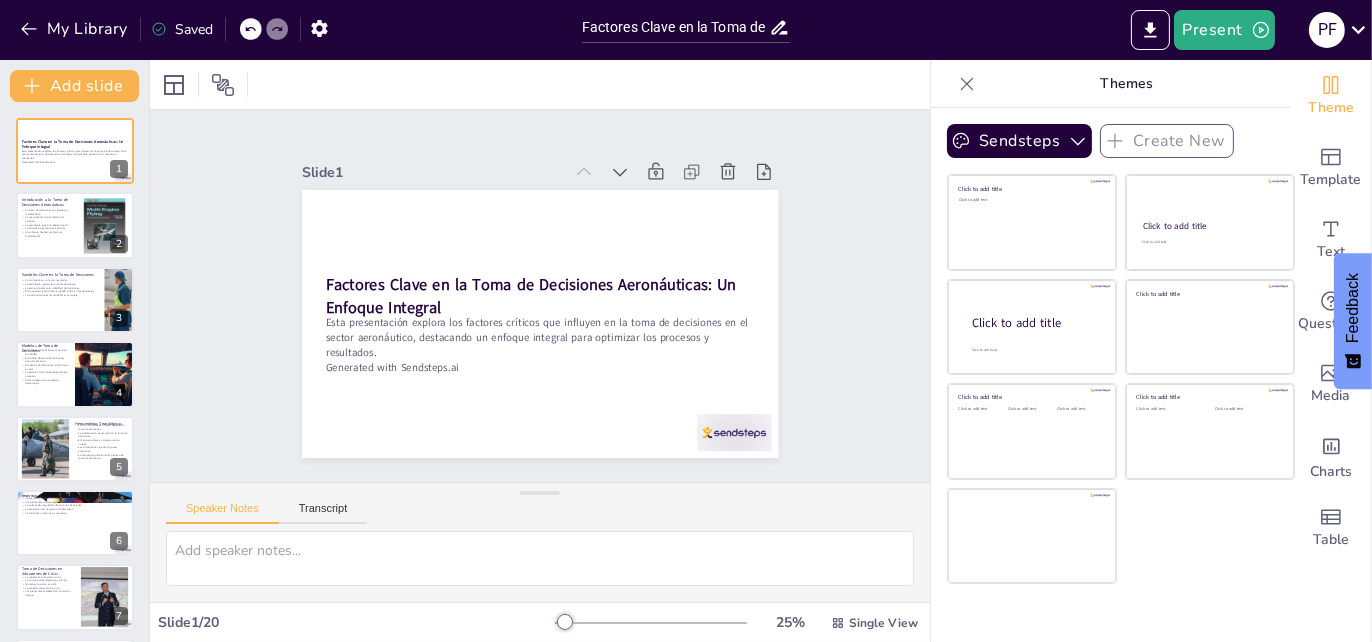 checkbox on "true" 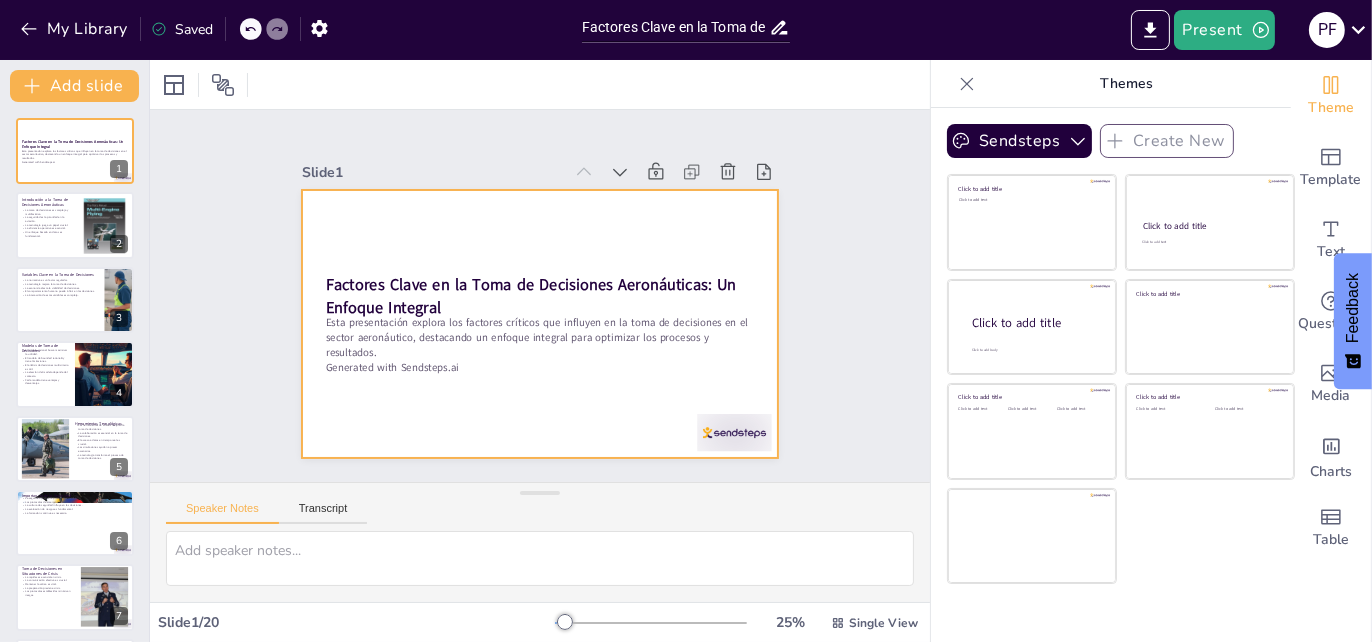 checkbox on "true" 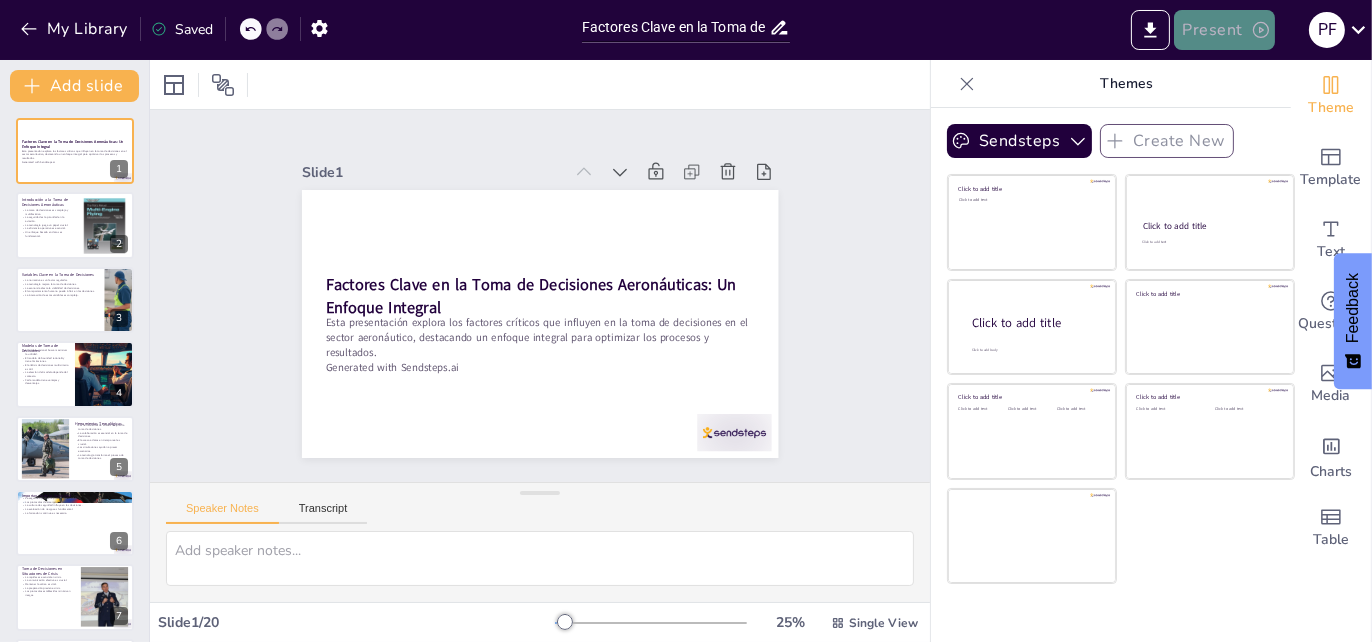 click on "Present" at bounding box center [1224, 30] 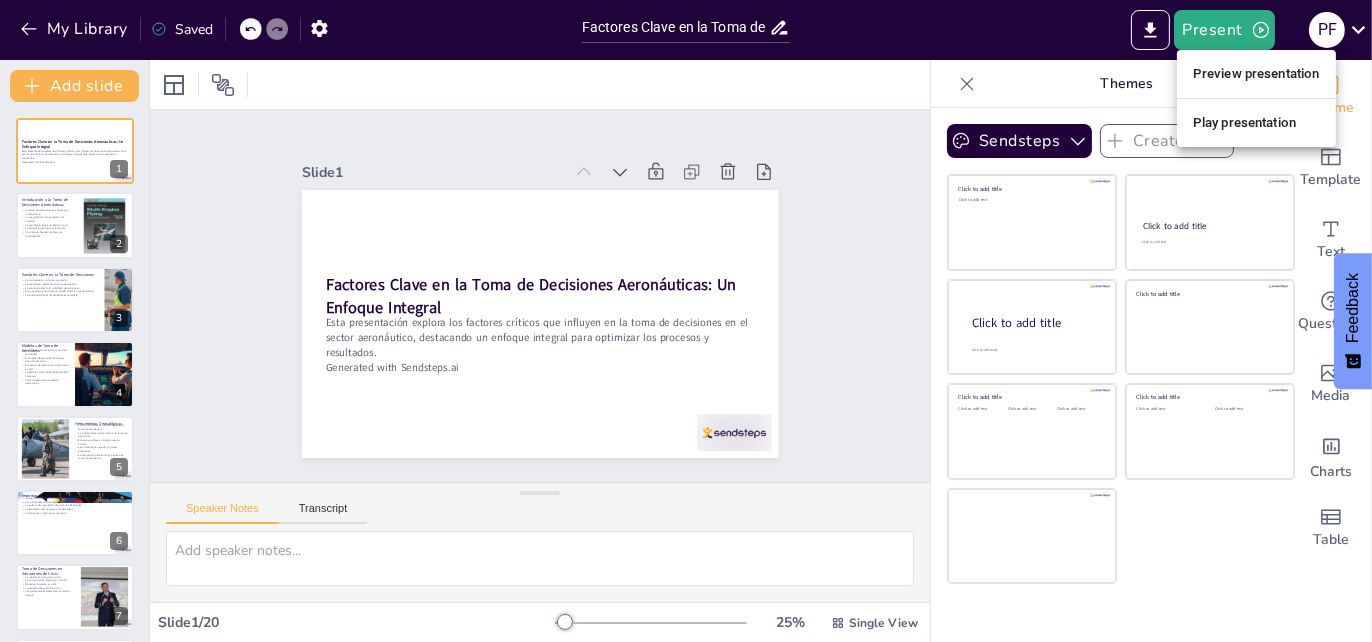 click on "Preview presentation" at bounding box center [1256, 74] 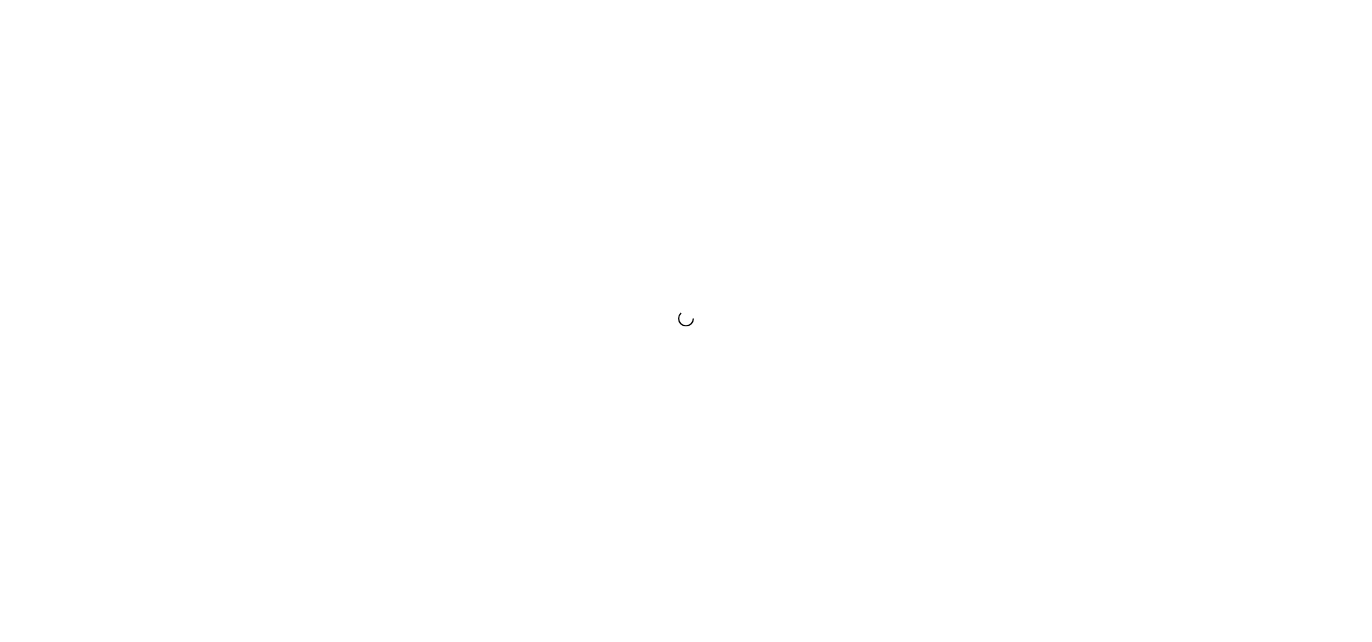 scroll, scrollTop: 0, scrollLeft: 0, axis: both 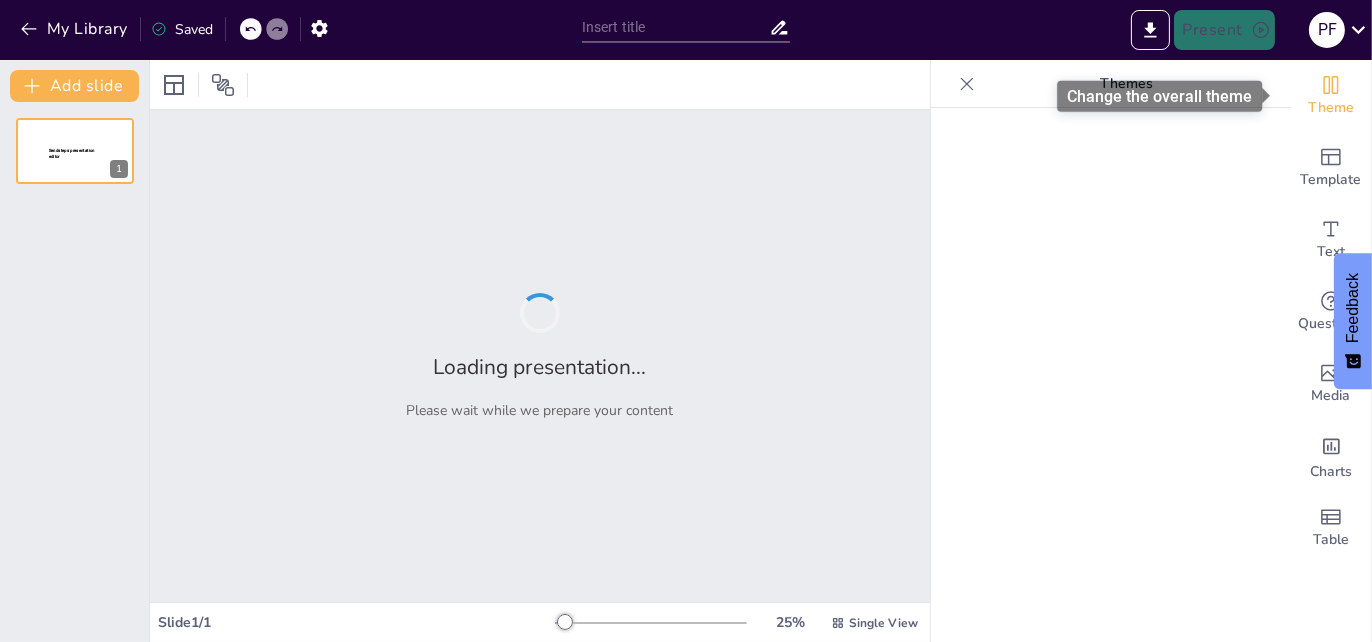type on "Factores Clave en la Toma de Decisiones Aeronáuticas: Un Enfoque Integral" 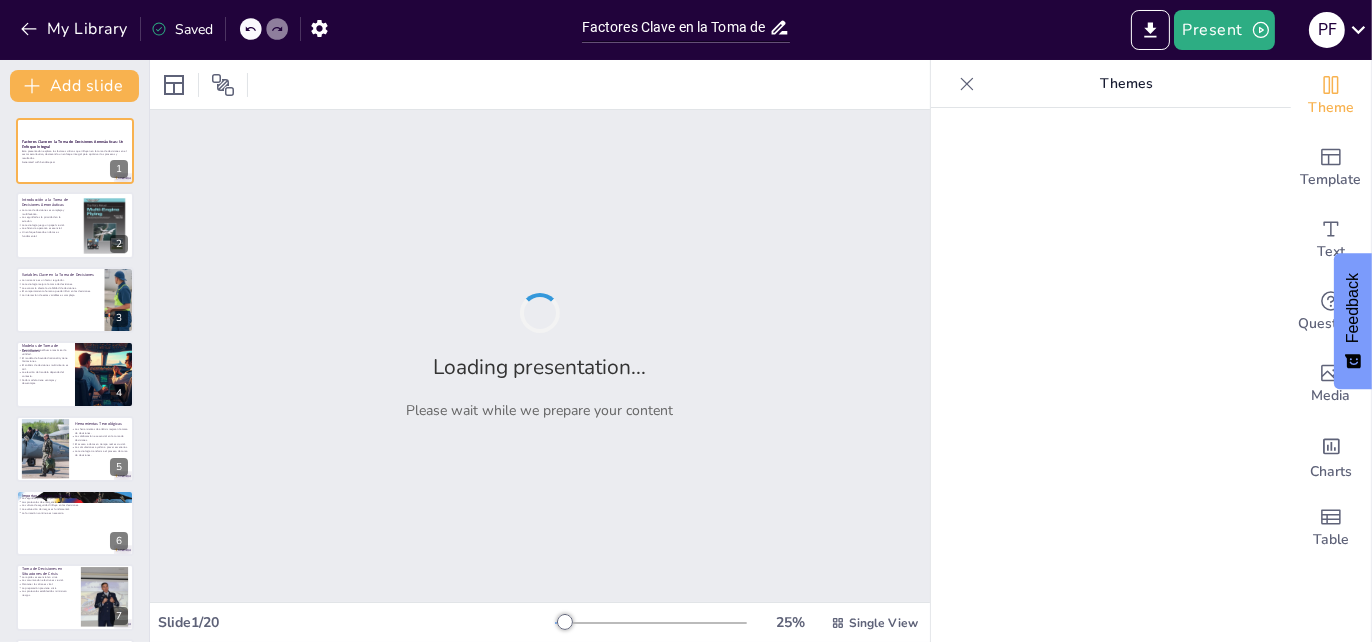 checkbox on "true" 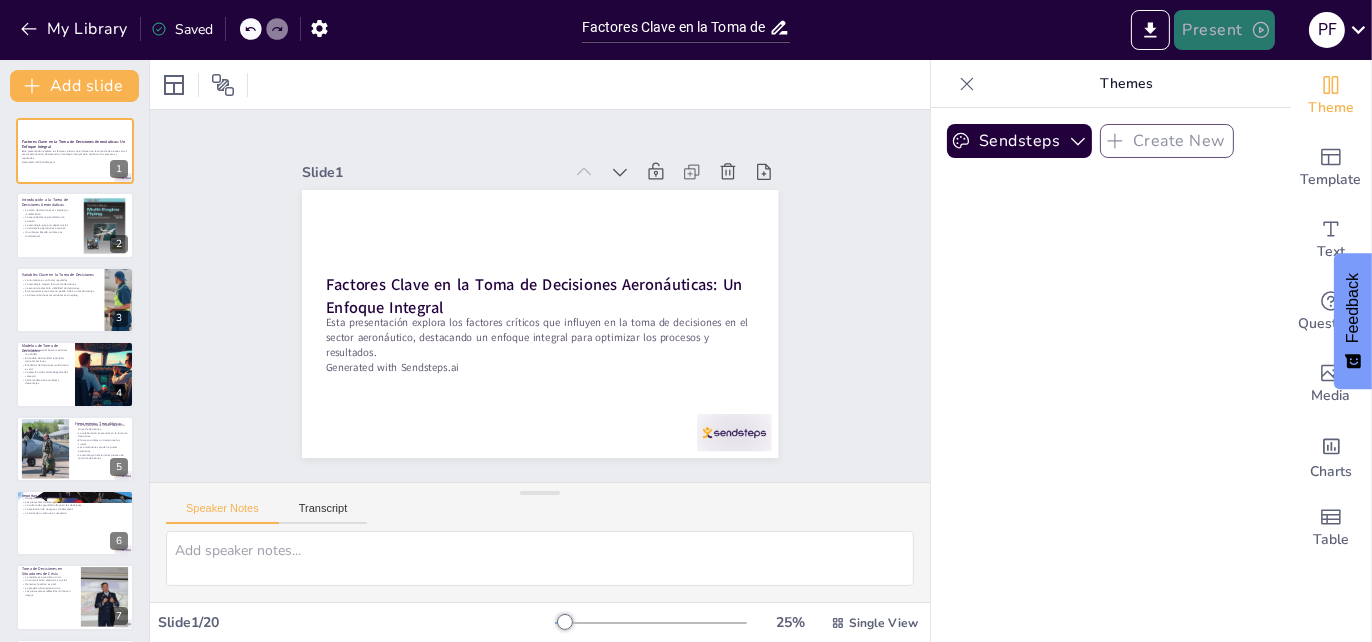 checkbox on "true" 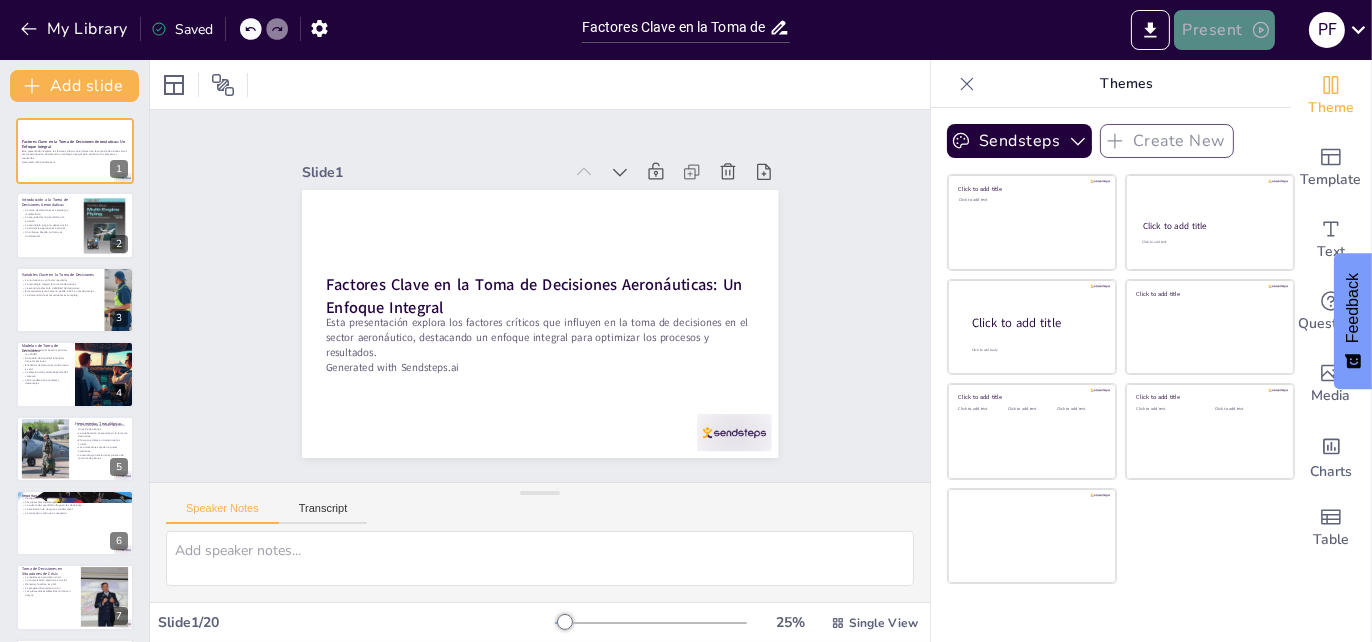click 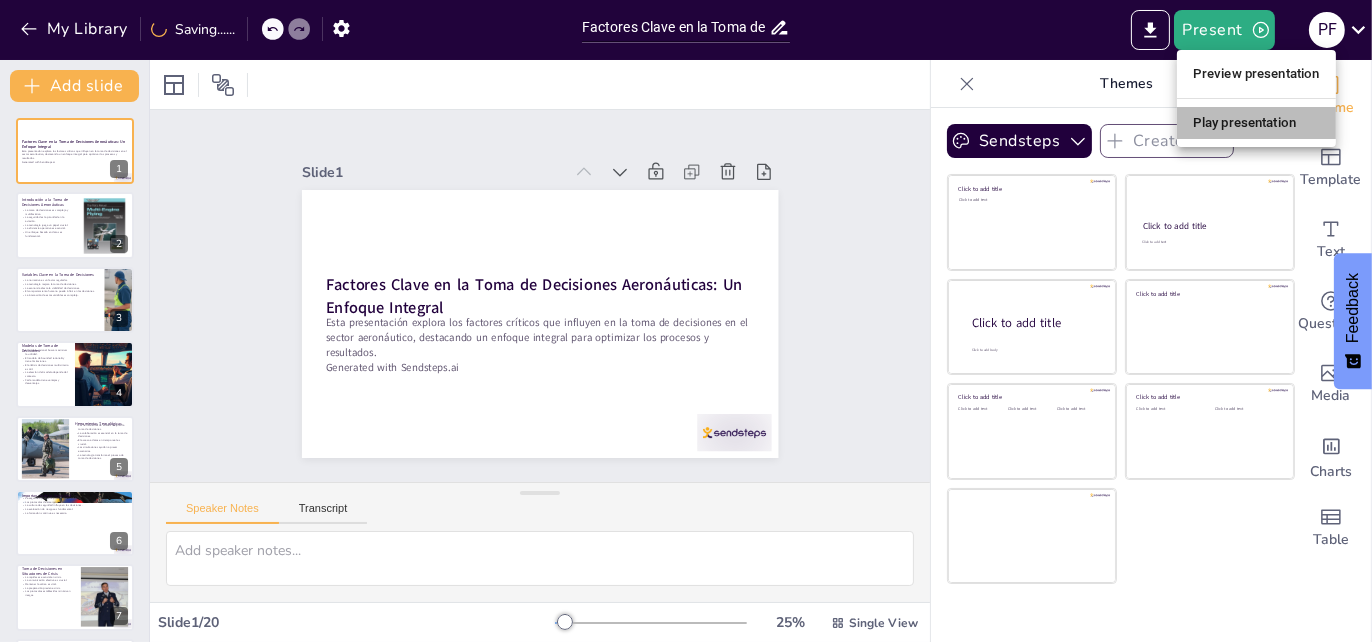 click on "Play presentation" at bounding box center [1256, 123] 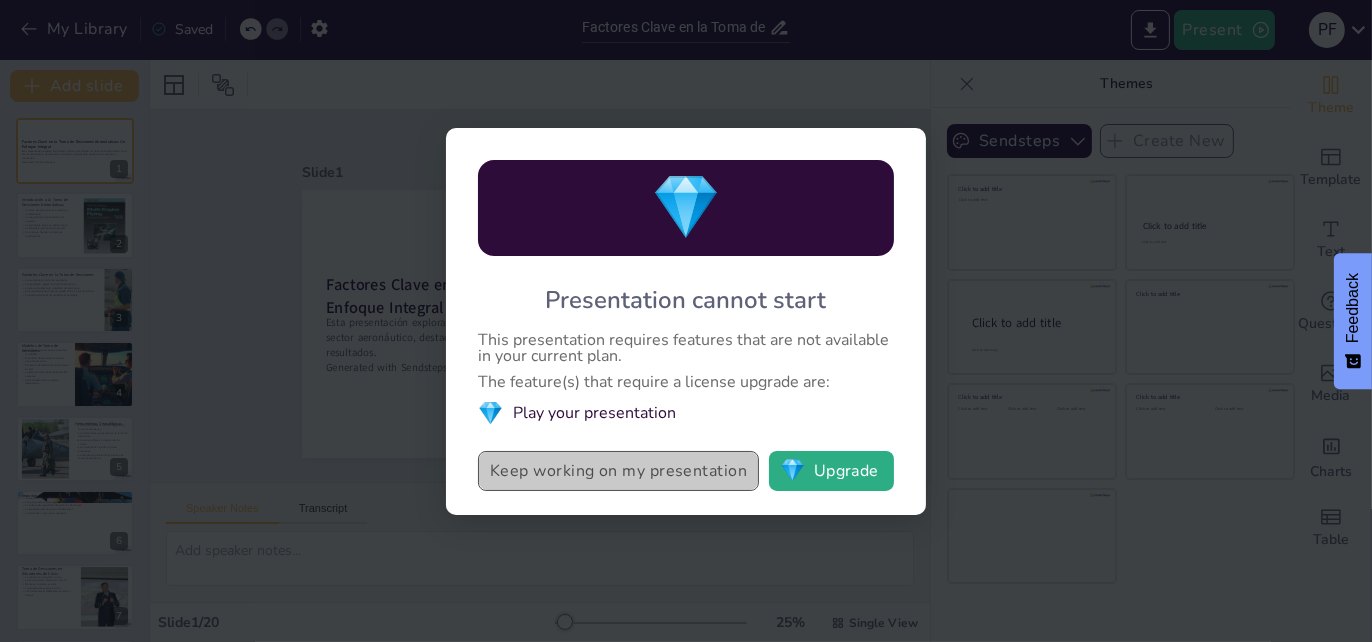 click on "Keep working on my presentation" at bounding box center (618, 471) 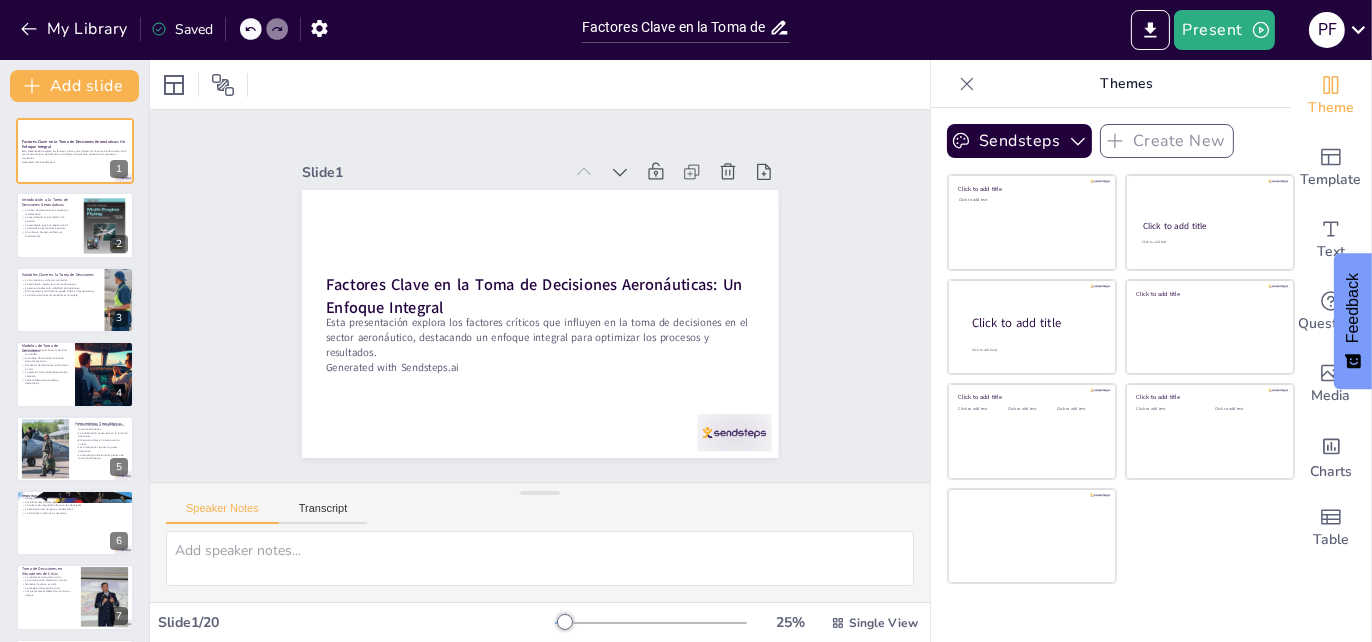 checkbox on "true" 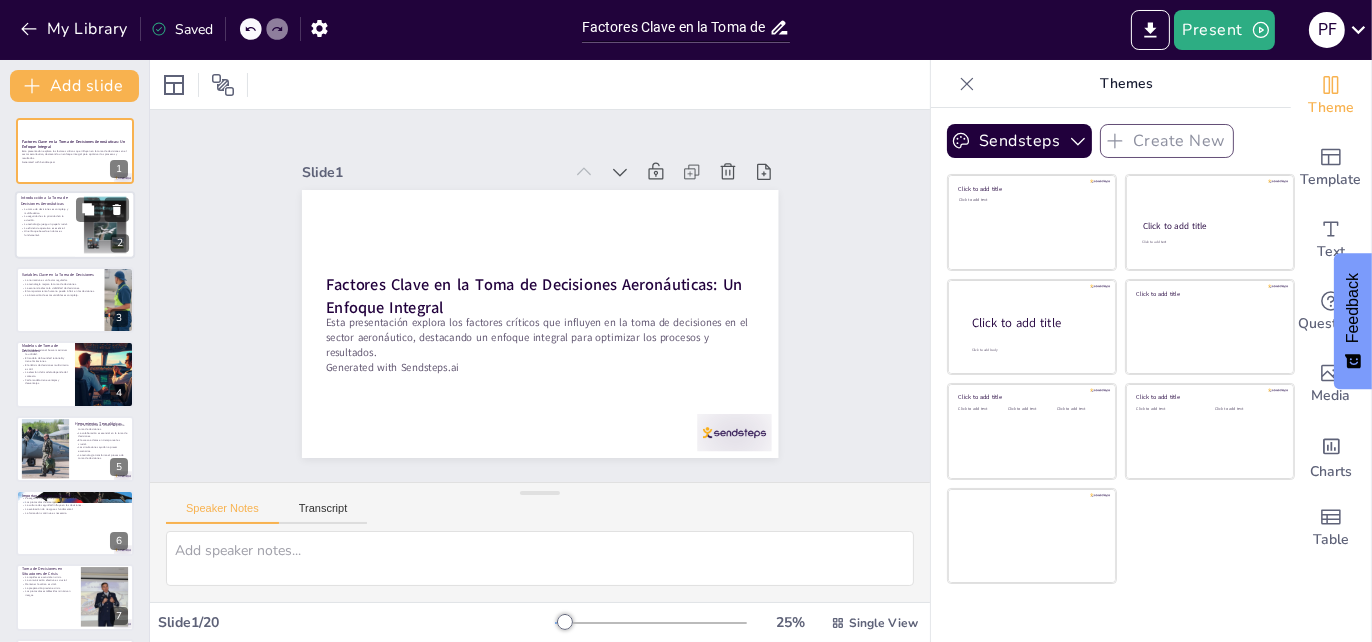 checkbox on "true" 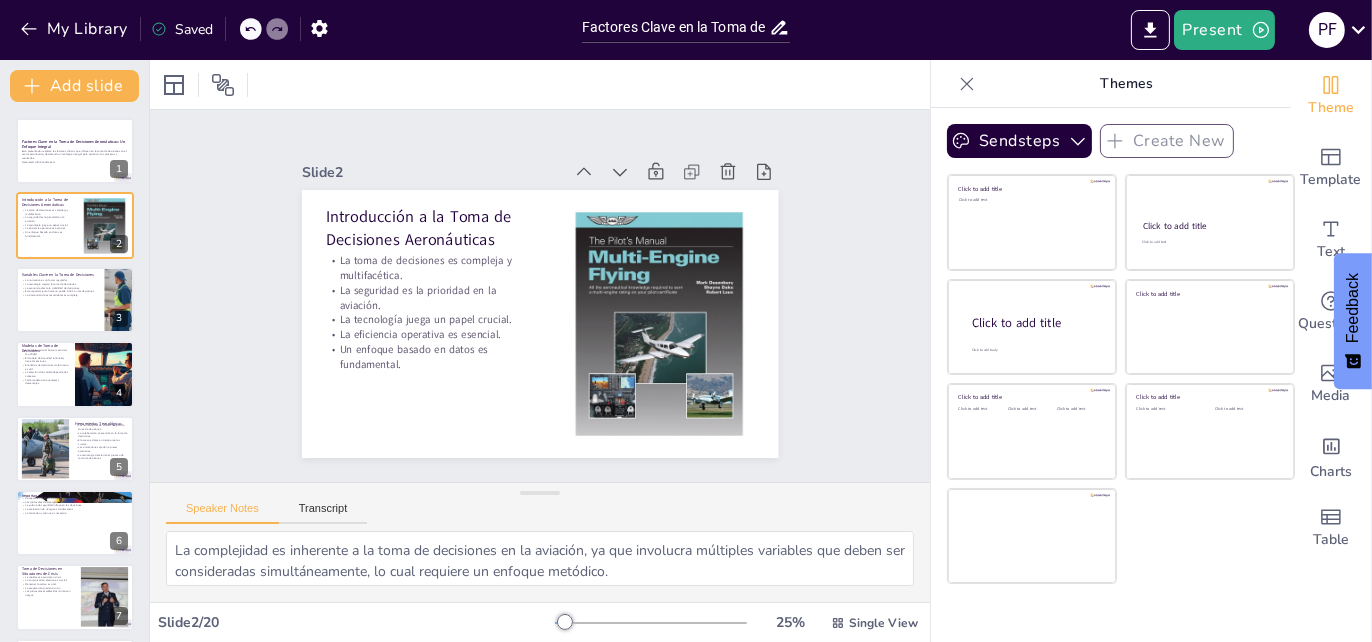 checkbox on "true" 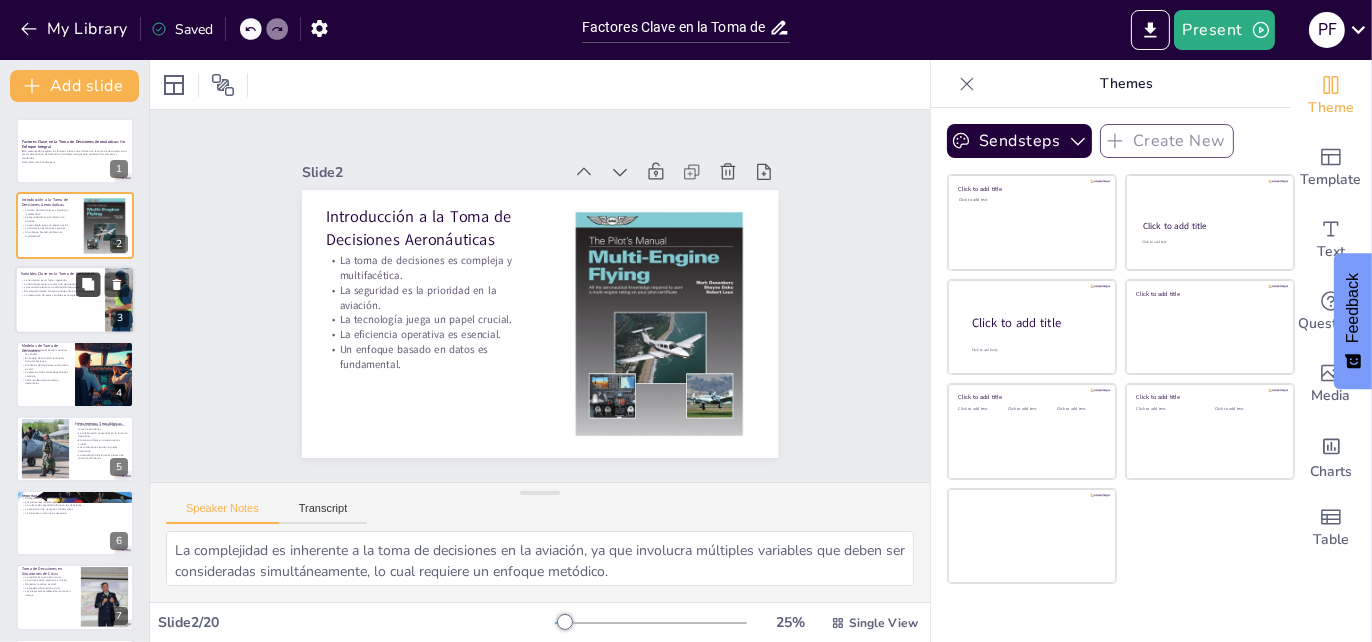 checkbox on "true" 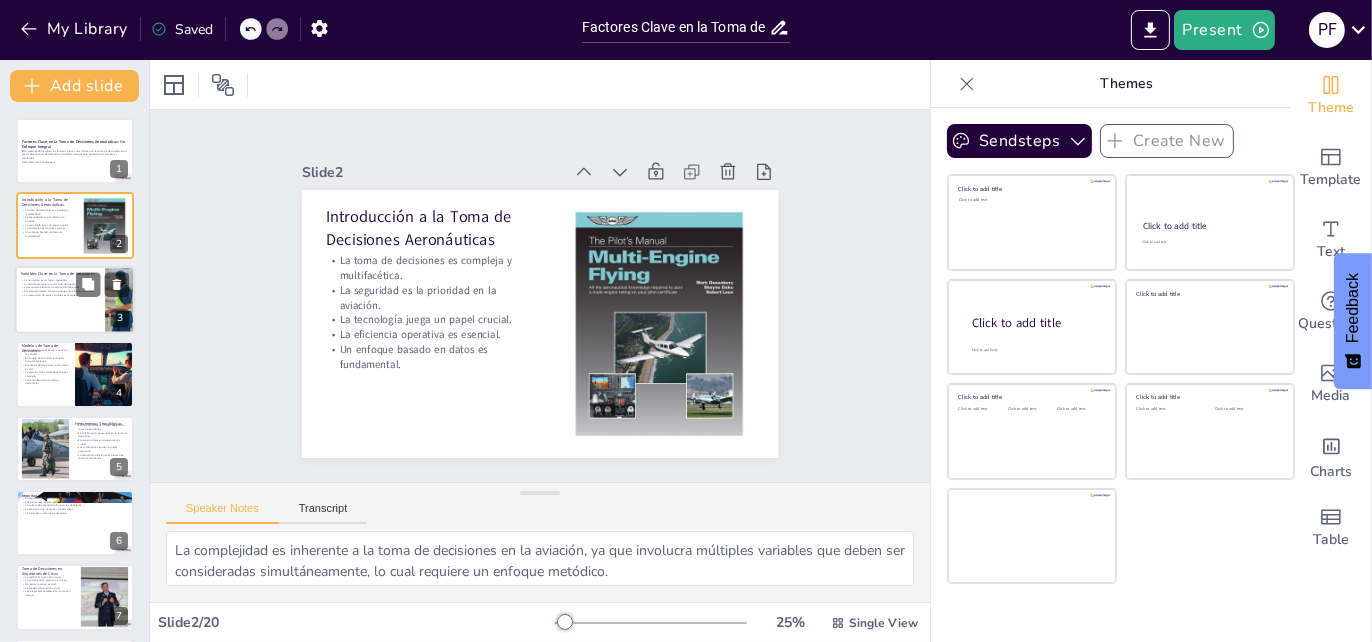 checkbox on "true" 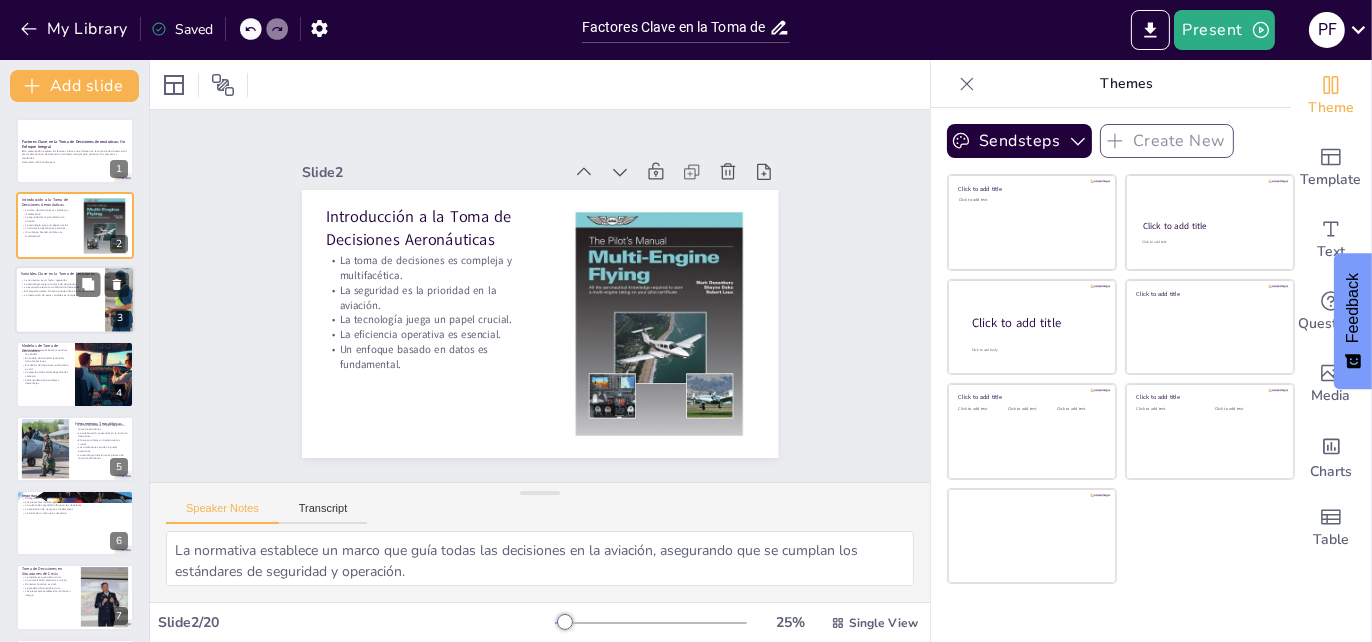 checkbox on "true" 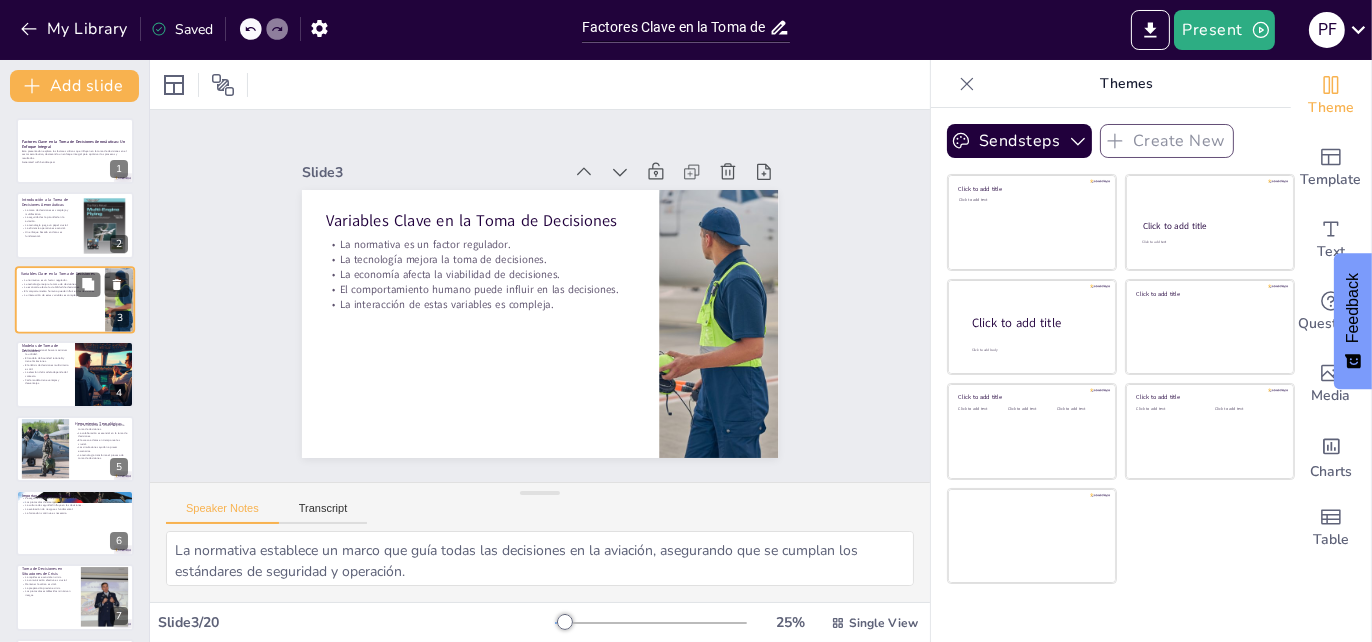 checkbox on "true" 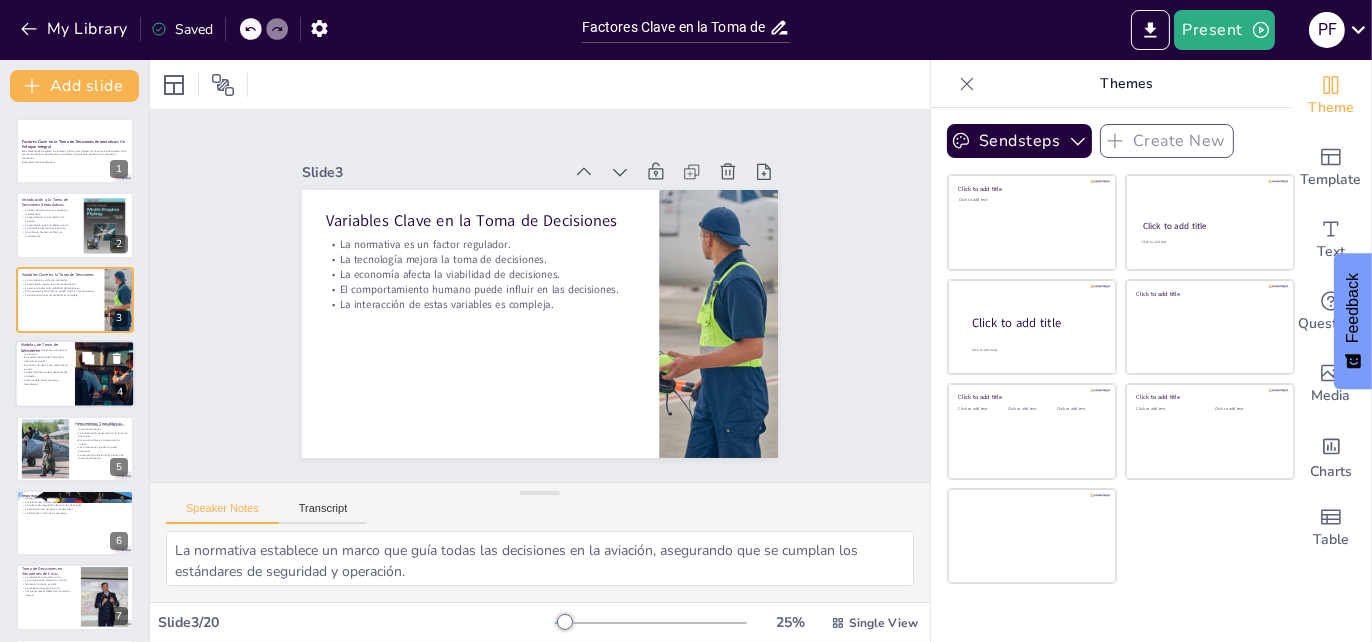 checkbox on "true" 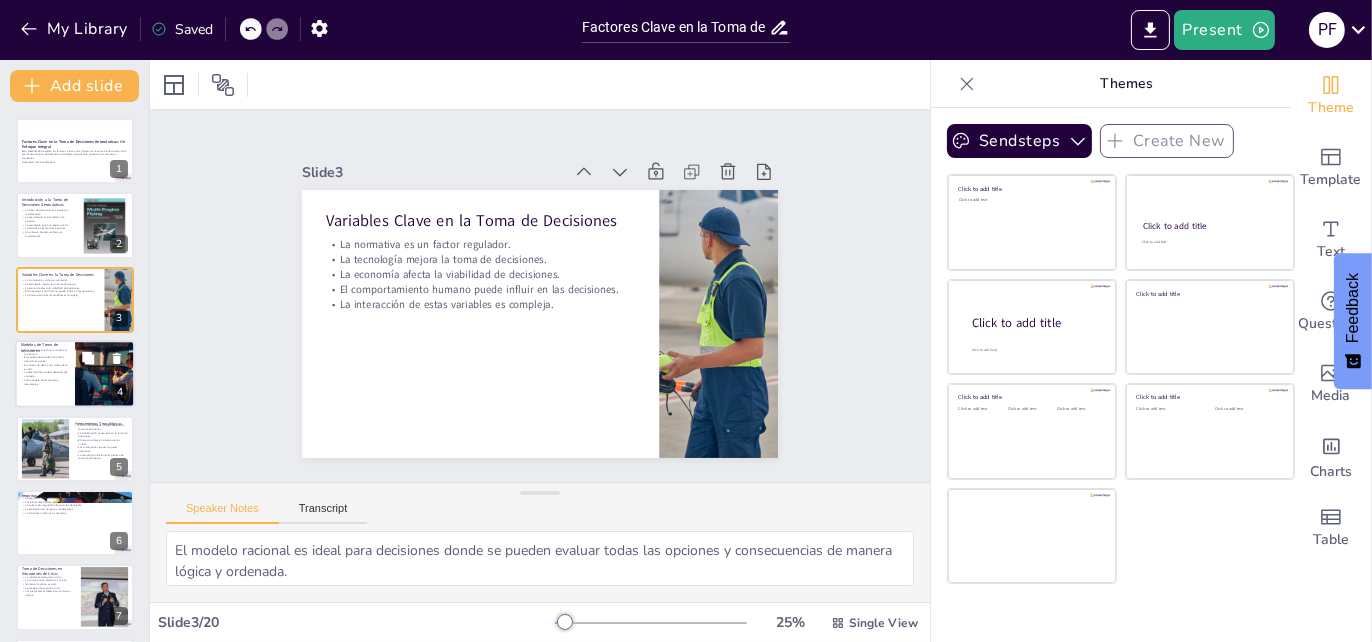 scroll, scrollTop: 2, scrollLeft: 0, axis: vertical 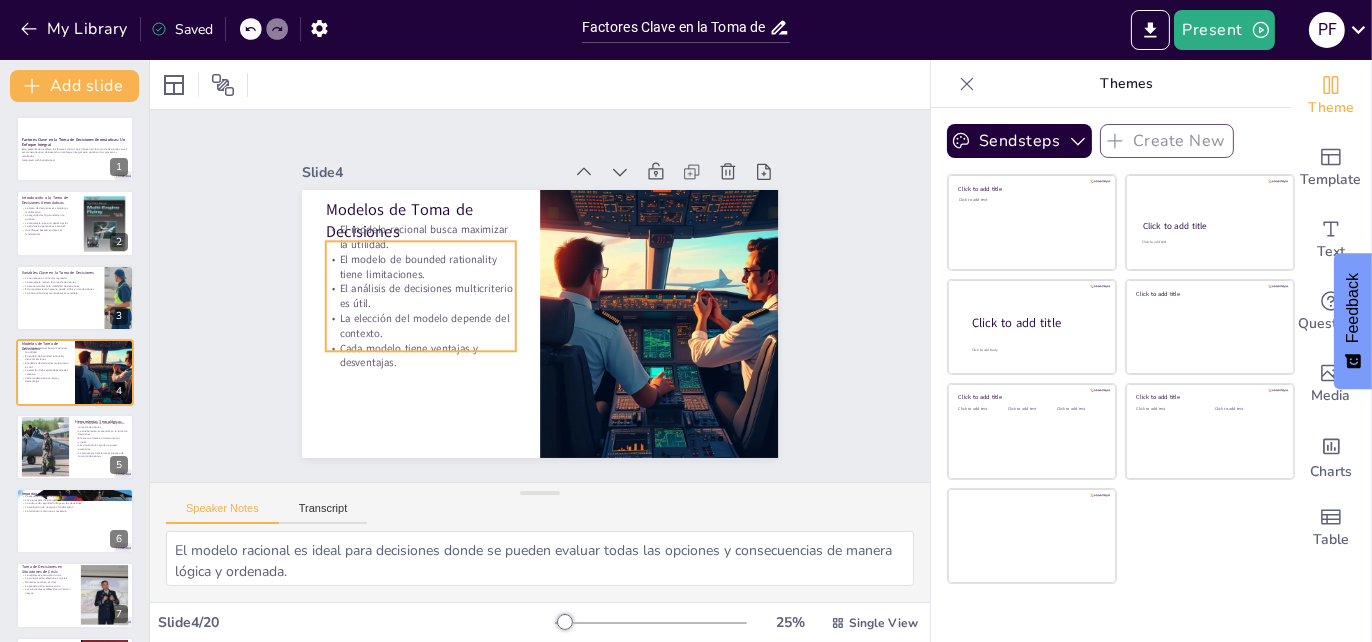 checkbox on "true" 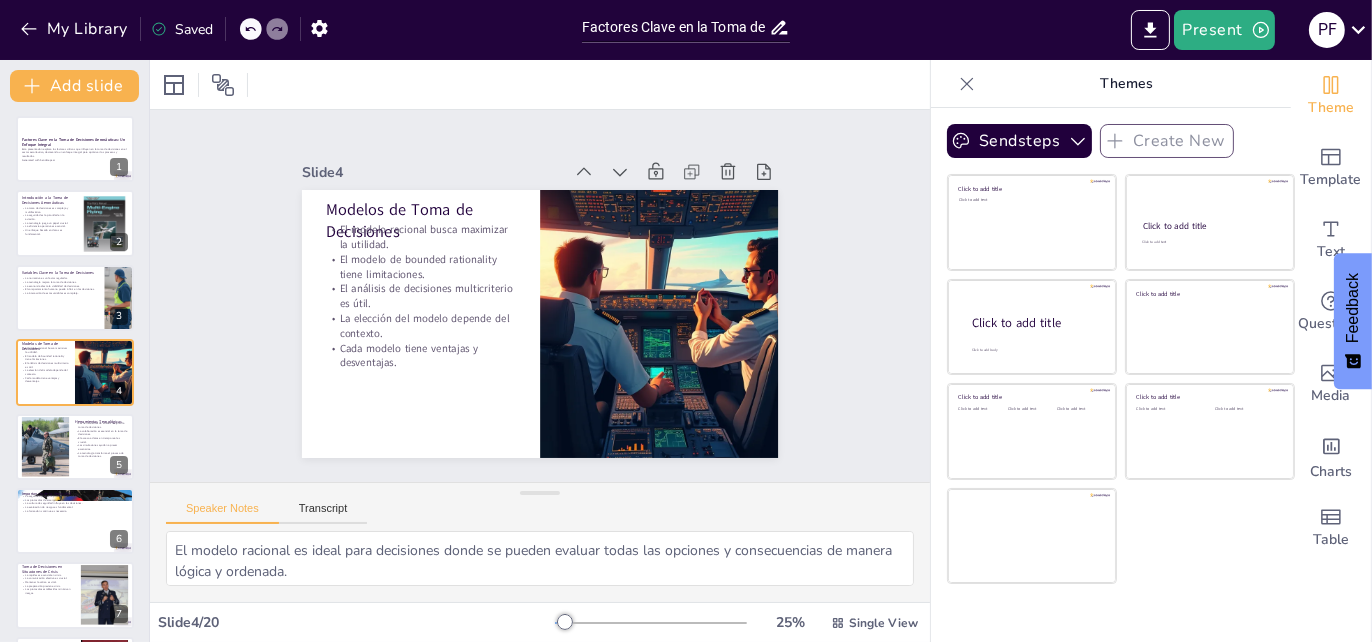 checkbox on "true" 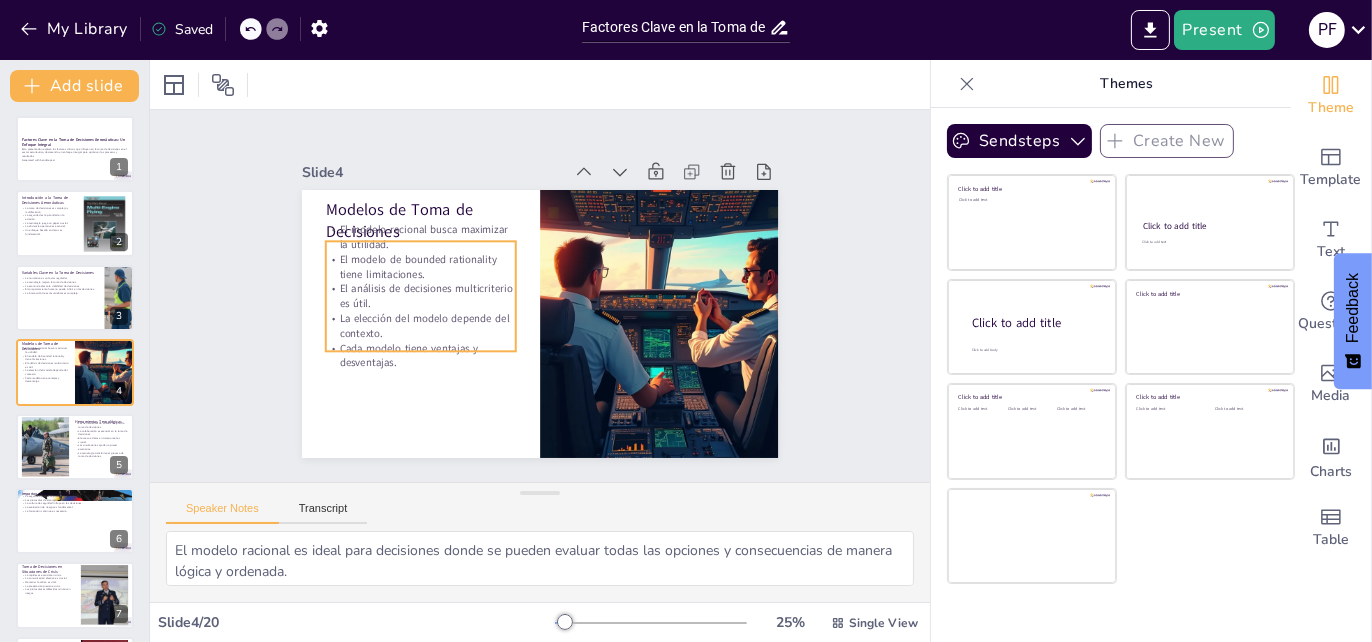checkbox on "true" 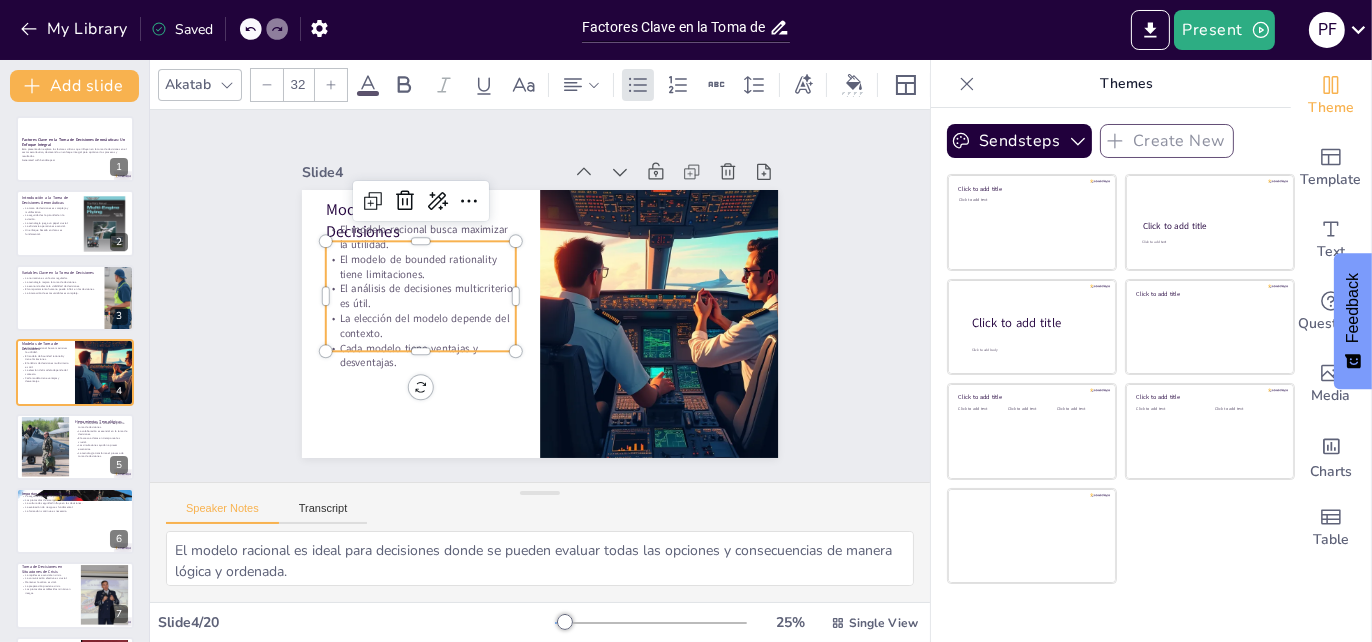 checkbox on "true" 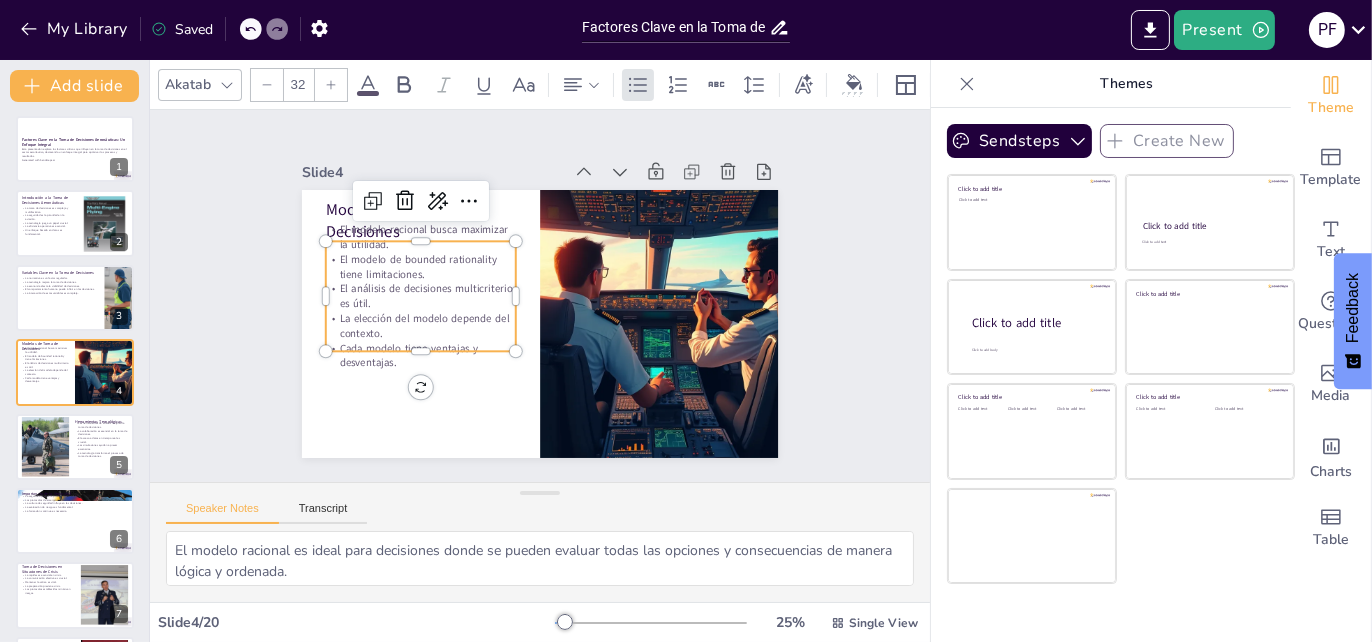 checkbox on "true" 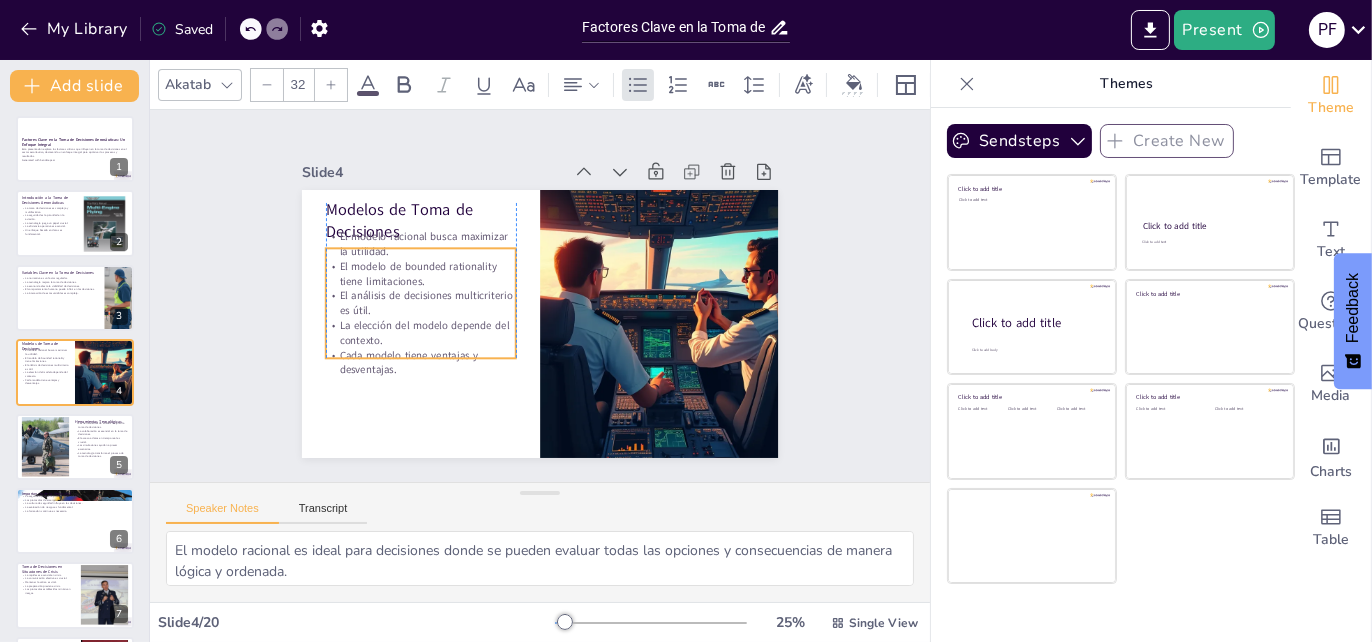 checkbox on "true" 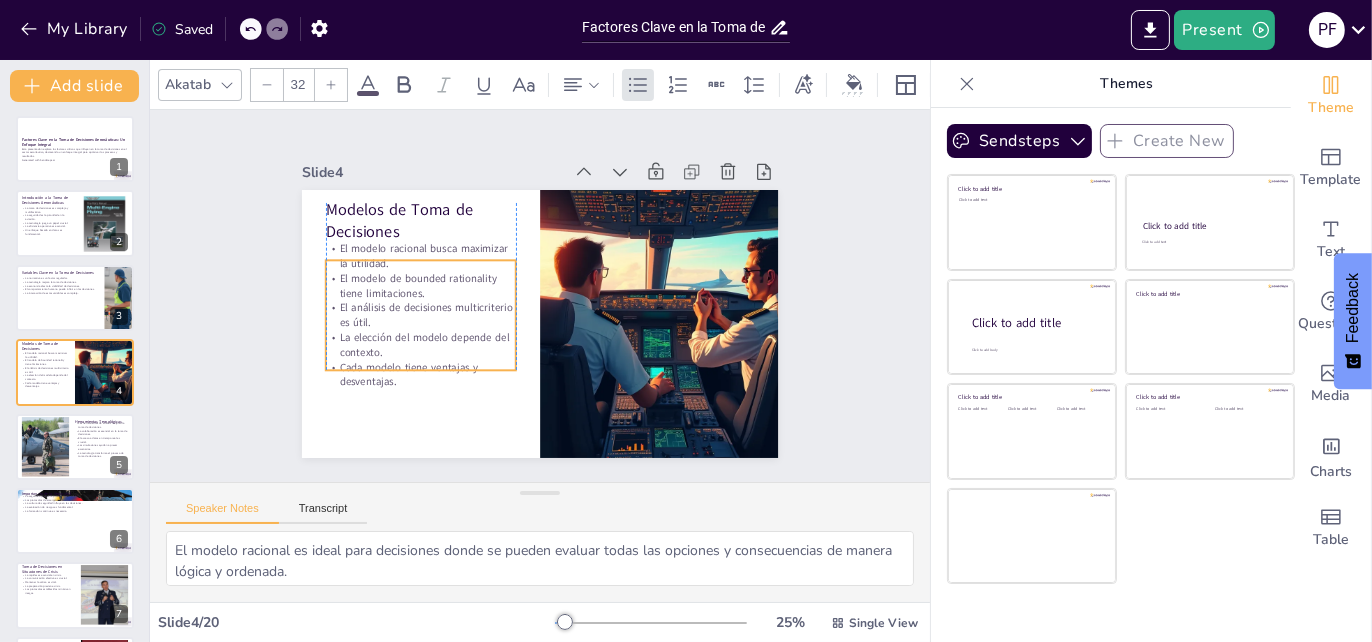 checkbox on "true" 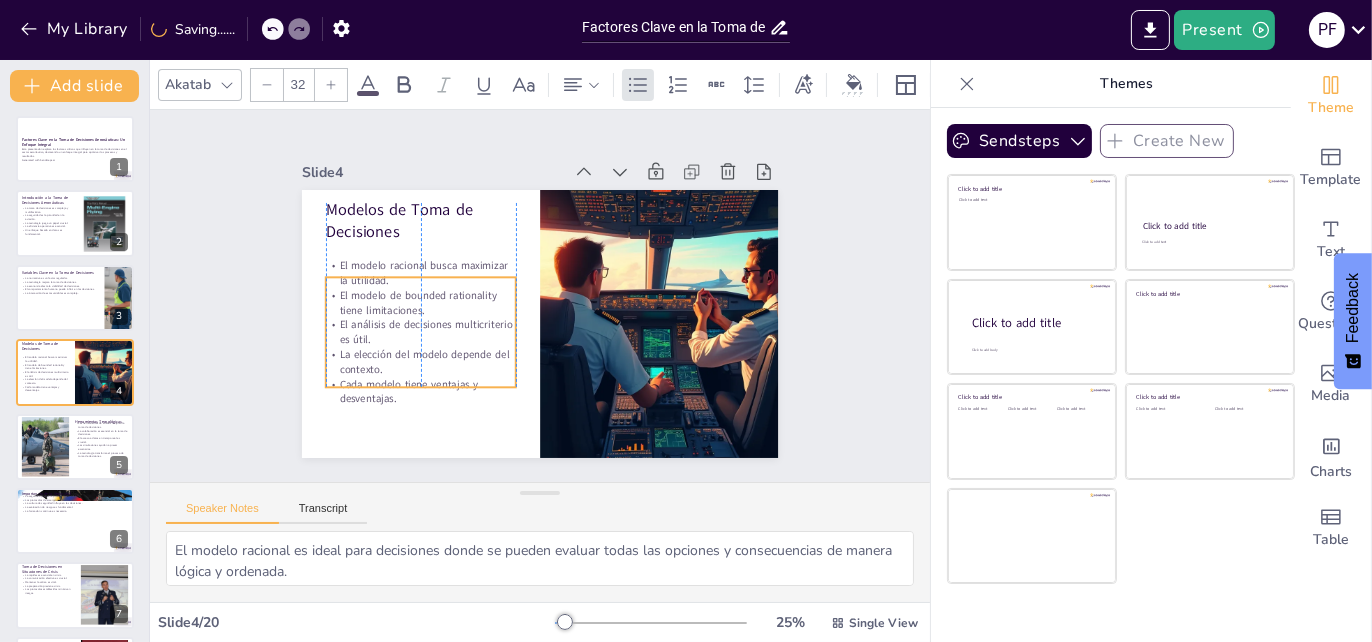 drag, startPoint x: 438, startPoint y: 307, endPoint x: 435, endPoint y: 343, distance: 36.124783 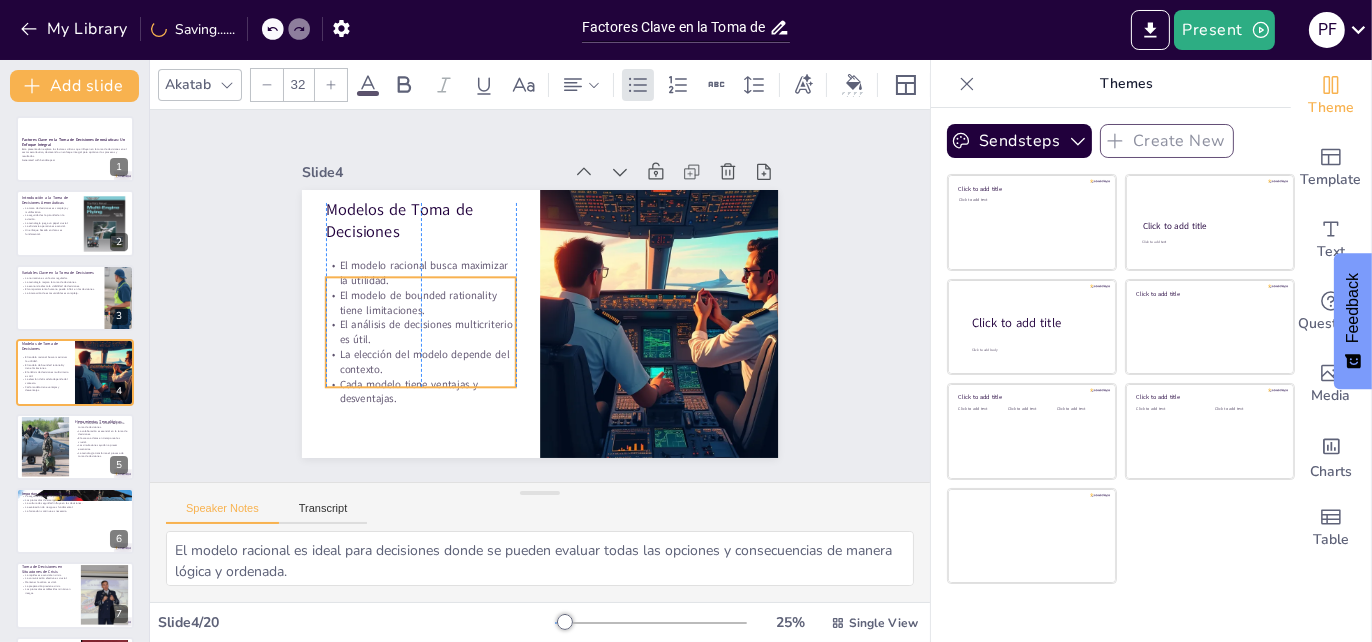 click on "La elección del modelo depende del contexto." at bounding box center (421, 362) 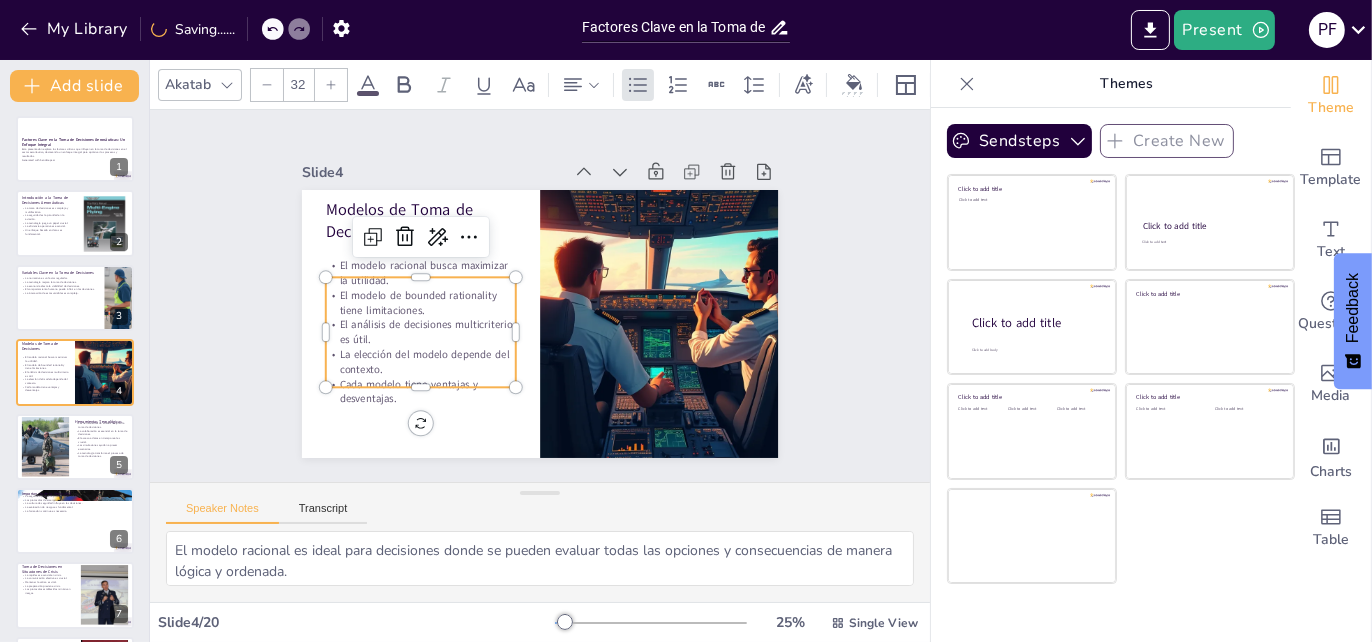 click on "Slide  1 Factores Clave en la Toma de Decisiones Aeronáuticas: Un Enfoque Integral Esta presentación explora los factores críticos que influyen en la toma de decisiones en el sector aeronáutico, destacando un enfoque integral para optimizar los procesos y resultados. Generated with Sendsteps.ai Slide  2 Introducción a la Toma de Decisiones Aeronáuticas La toma de decisiones es compleja y multifacética. La seguridad es la prioridad en la aviación. La tecnología juega un papel crucial. La eficiencia operativa es esencial. Un enfoque basado en datos es fundamental. Slide  3 Variables Clave en la Toma de Decisiones La normativa es un factor regulador. La tecnología mejora la toma de decisiones. La economía afecta la viabilidad de decisiones. El comportamiento humano puede influir en las decisiones. La interacción de estas variables es compleja. Slide  4 Modelos de Toma de Decisiones El modelo racional busca maximizar la utilidad. El modelo de bounded rationality tiene limitaciones. Slide  5 Slide  6 7" at bounding box center [539, 296] 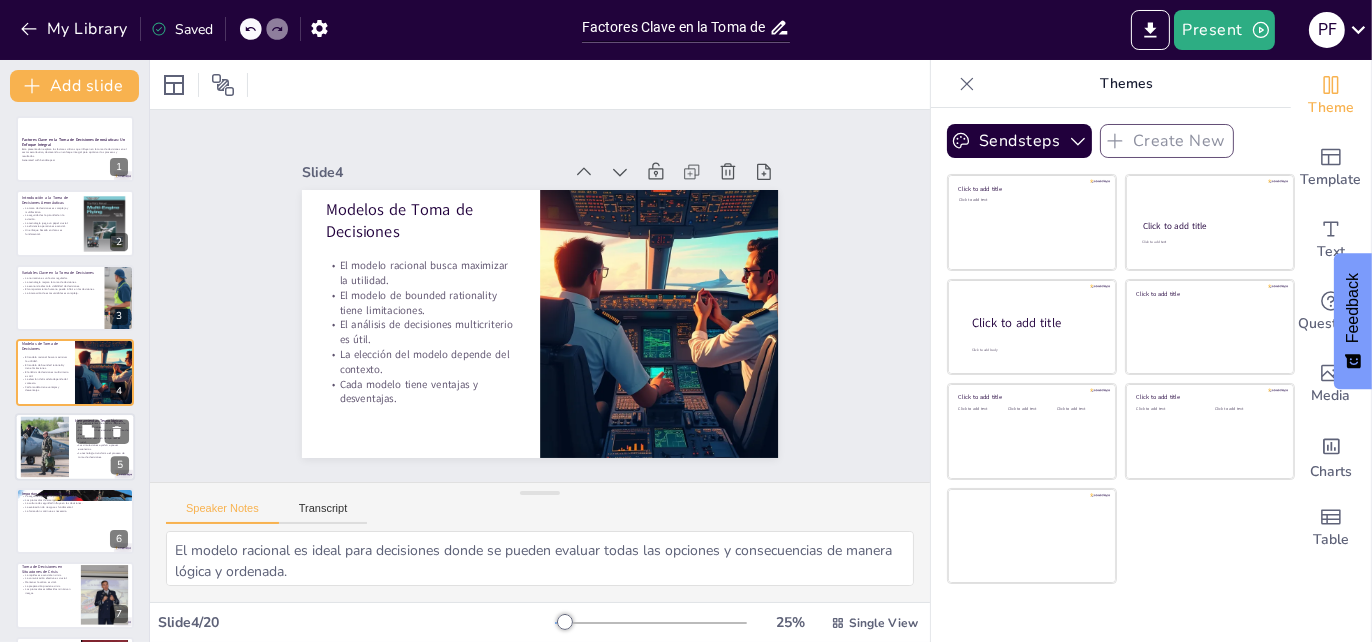 click at bounding box center [45, 446] 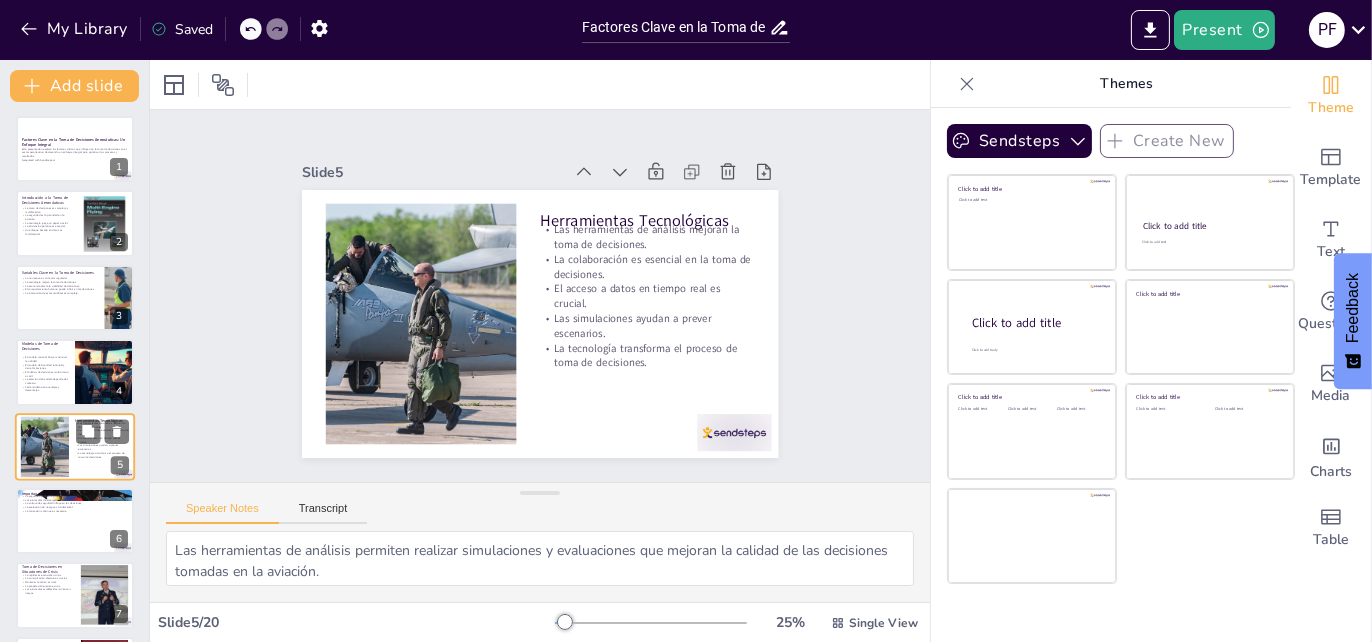 scroll, scrollTop: 76, scrollLeft: 0, axis: vertical 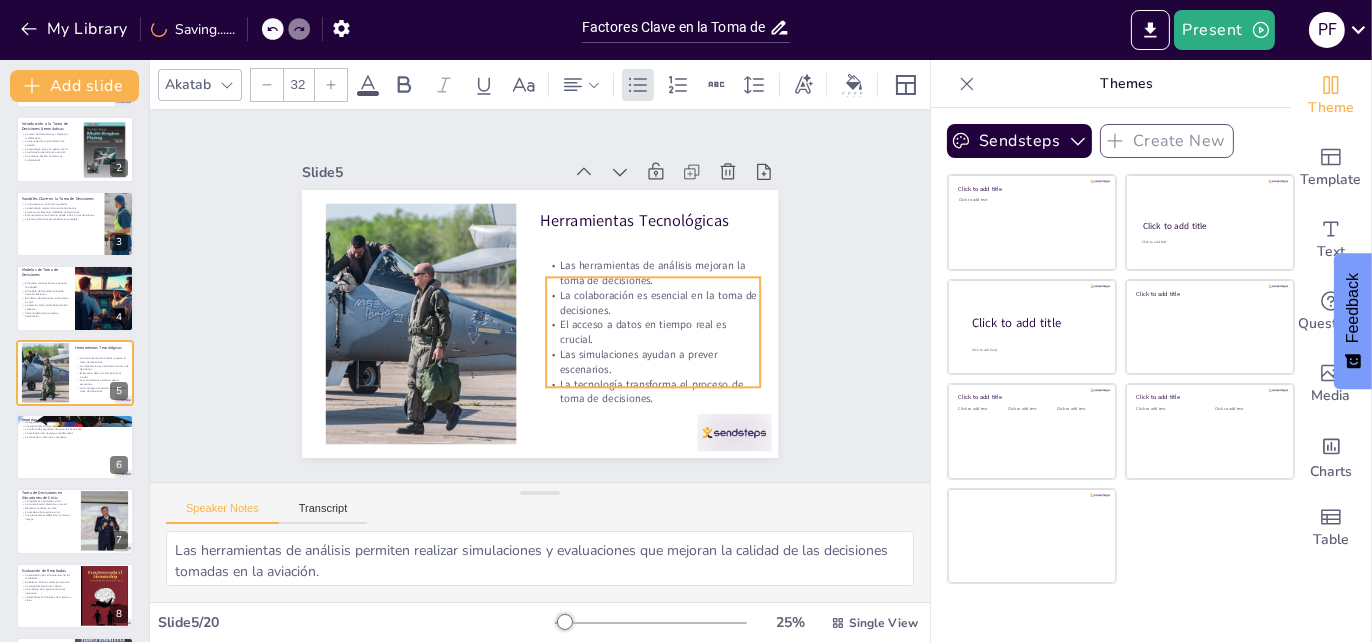 drag, startPoint x: 626, startPoint y: 305, endPoint x: 632, endPoint y: 341, distance: 36.496574 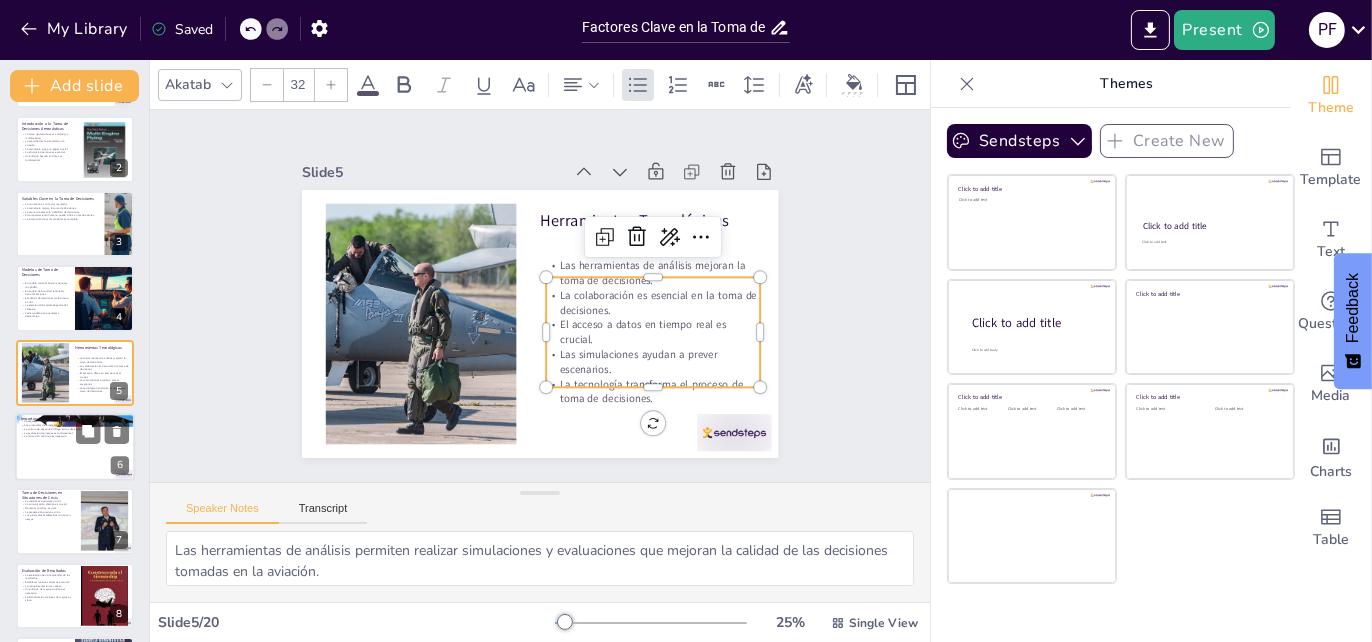 click at bounding box center (75, 447) 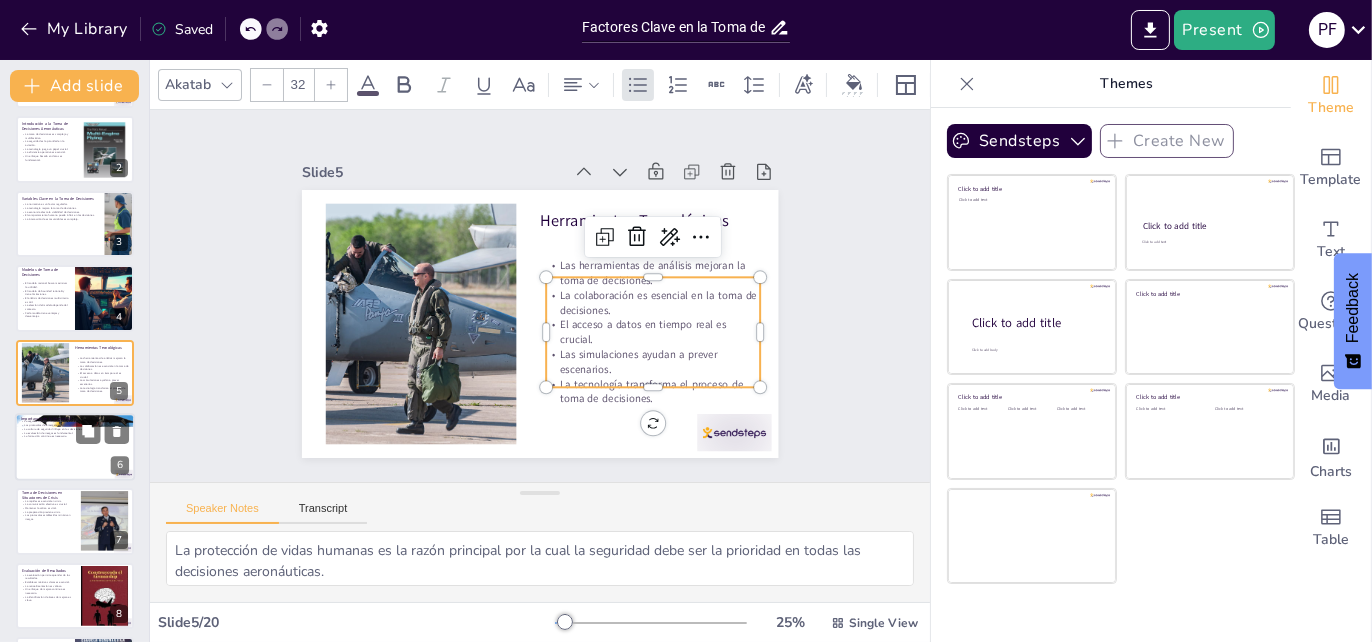 scroll, scrollTop: 150, scrollLeft: 0, axis: vertical 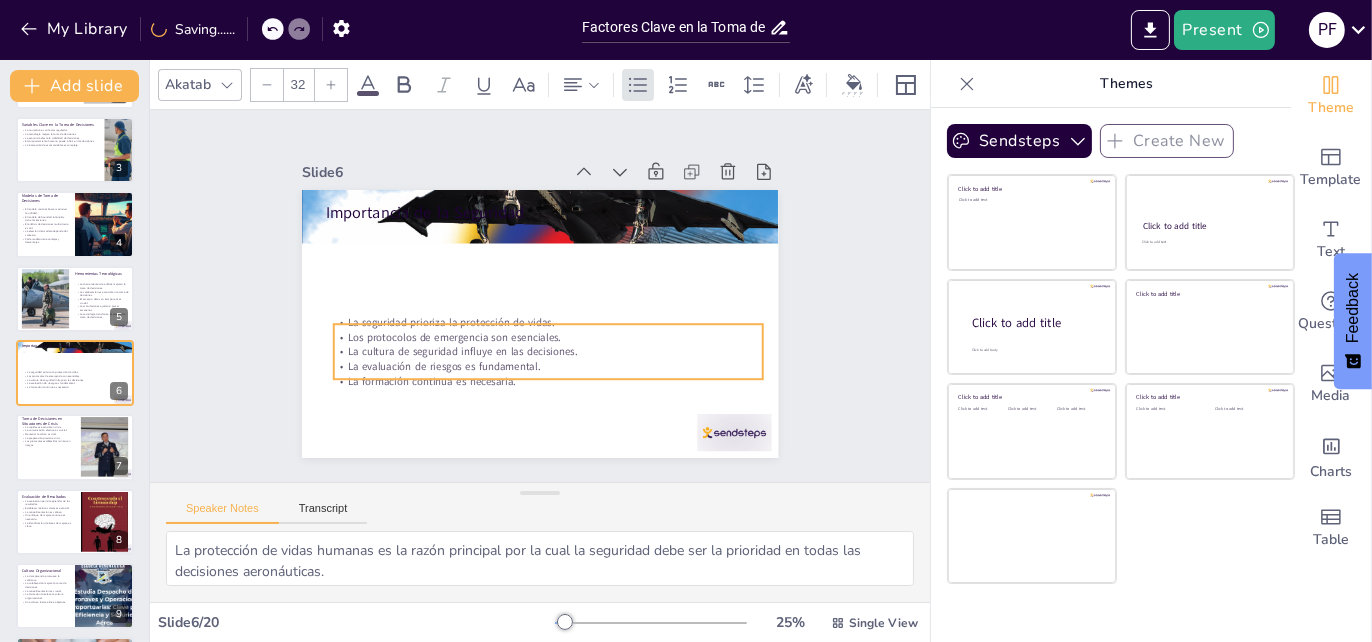 drag, startPoint x: 373, startPoint y: 256, endPoint x: 381, endPoint y: 355, distance: 99.32271 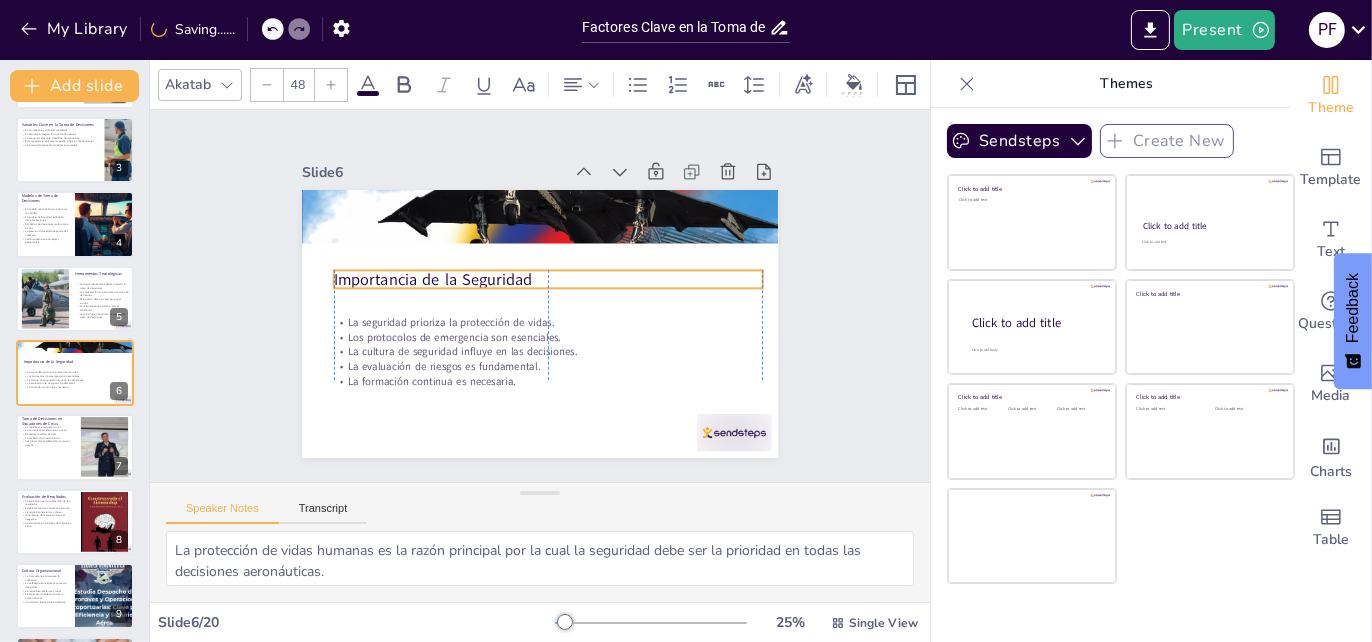drag, startPoint x: 350, startPoint y: 208, endPoint x: 355, endPoint y: 275, distance: 67.18631 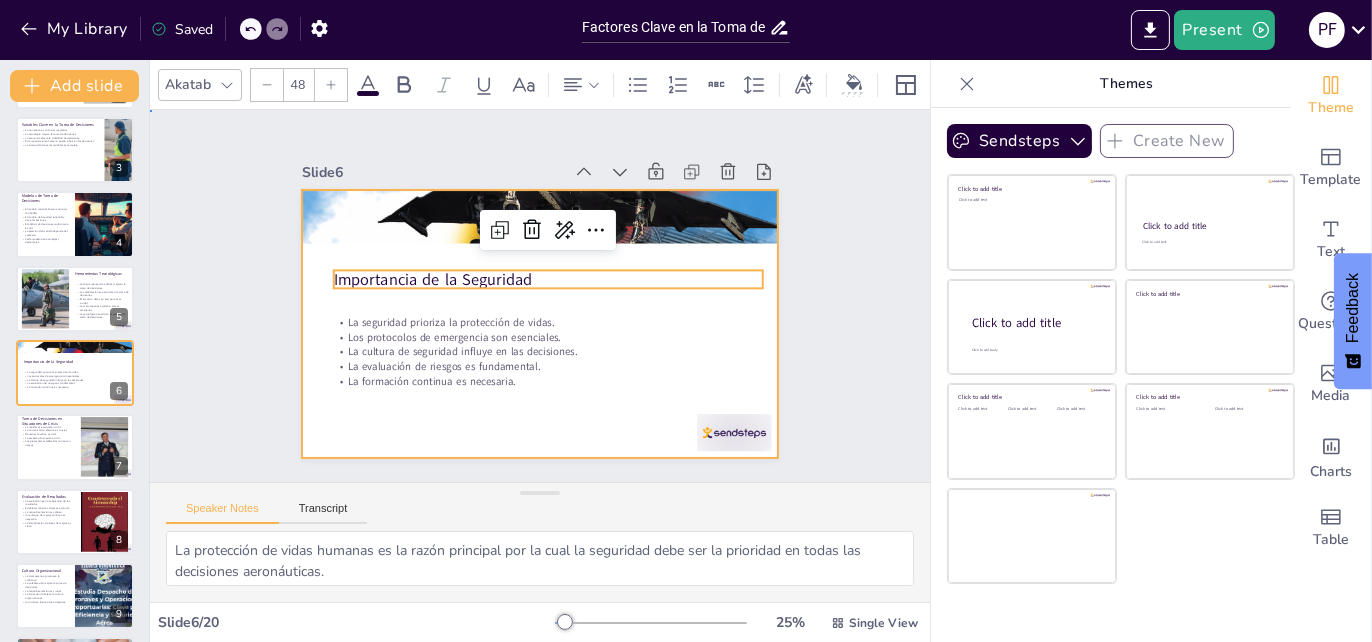 click at bounding box center (540, 324) 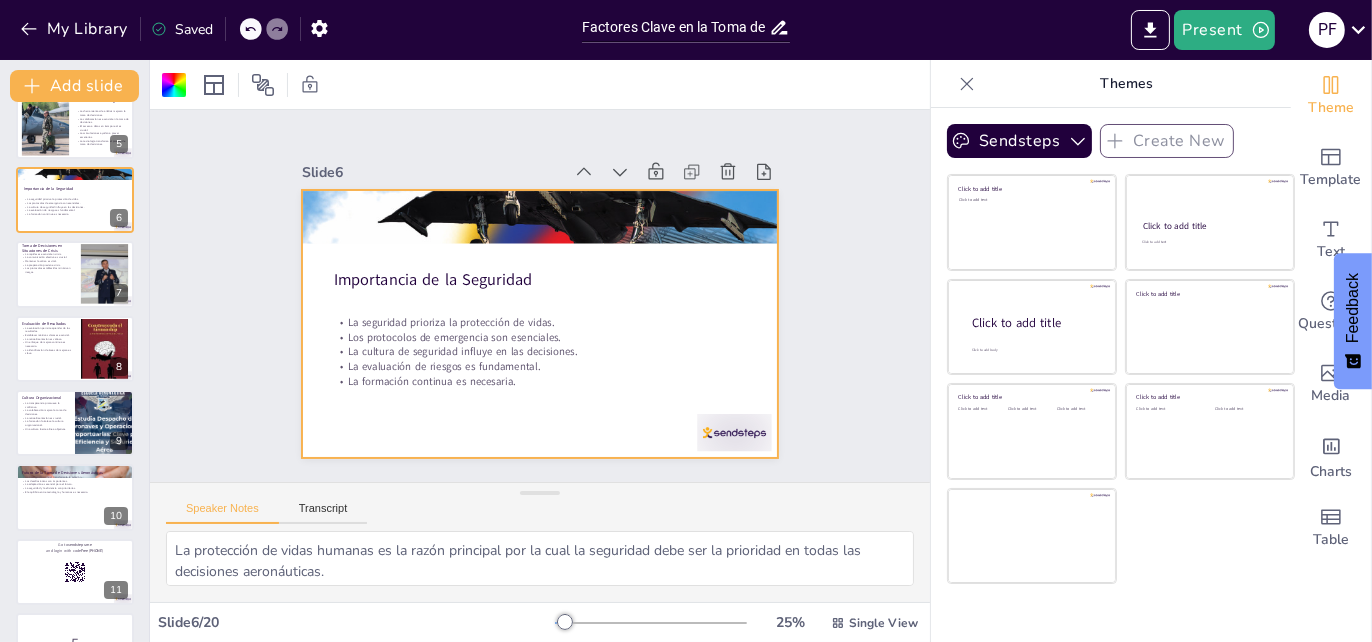 scroll, scrollTop: 321, scrollLeft: 0, axis: vertical 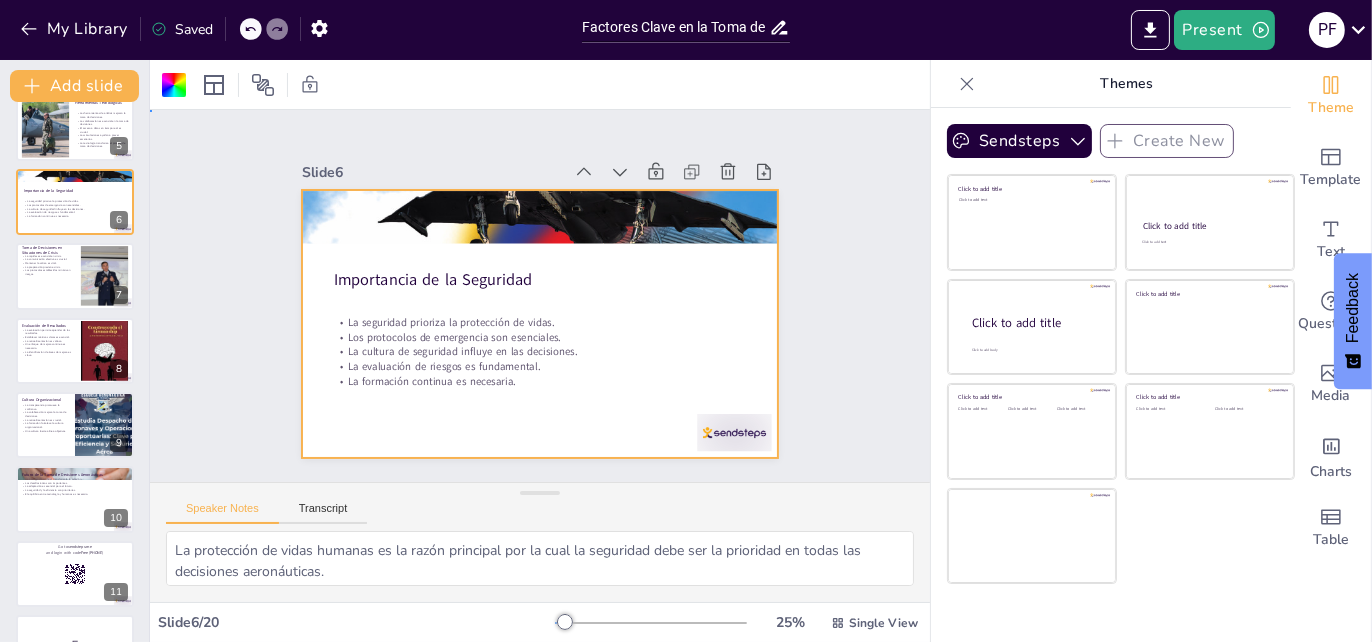 click on "Slide  1 Factores Clave en la Toma de Decisiones Aeronáuticas: Un Enfoque Integral Esta presentación explora los factores críticos que influyen en la toma de decisiones en el sector aeronáutico, destacando un enfoque integral para optimizar los procesos y resultados. Generated with Sendsteps.ai Slide  2 Introducción a la Toma de Decisiones Aeronáuticas La toma de decisiones es compleja y multifacética. La seguridad es la prioridad en la aviación. La tecnología juega un papel crucial. La eficiencia operativa es esencial. Un enfoque basado en datos es fundamental. Slide  3 Variables Clave en la Toma de Decisiones La normativa es un factor regulador. La tecnología mejora la toma de decisiones. La economía afecta la viabilidad de decisiones. El comportamiento humano puede influir en las decisiones. La interacción de estas variables es compleja. Slide  4 Modelos de Toma de Decisiones El modelo racional busca maximizar la utilidad. El modelo de bounded rationality tiene limitaciones. Slide  5 Slide  6 7" at bounding box center [540, 296] 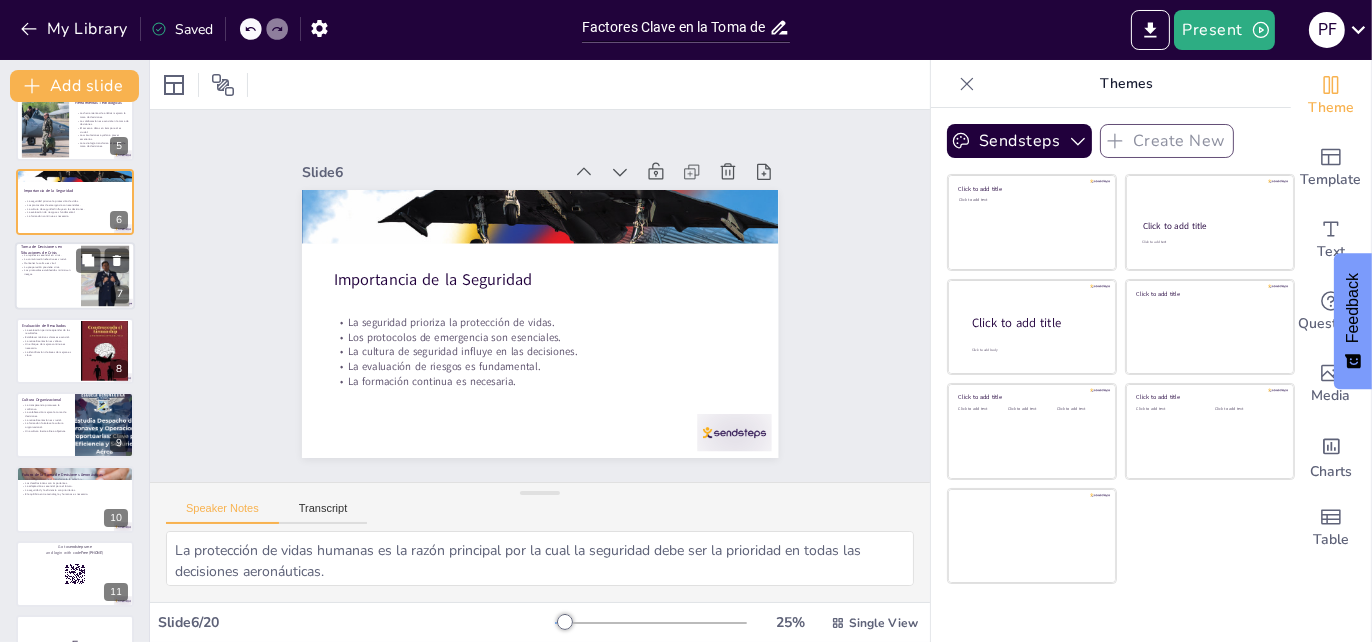 click at bounding box center [75, 277] 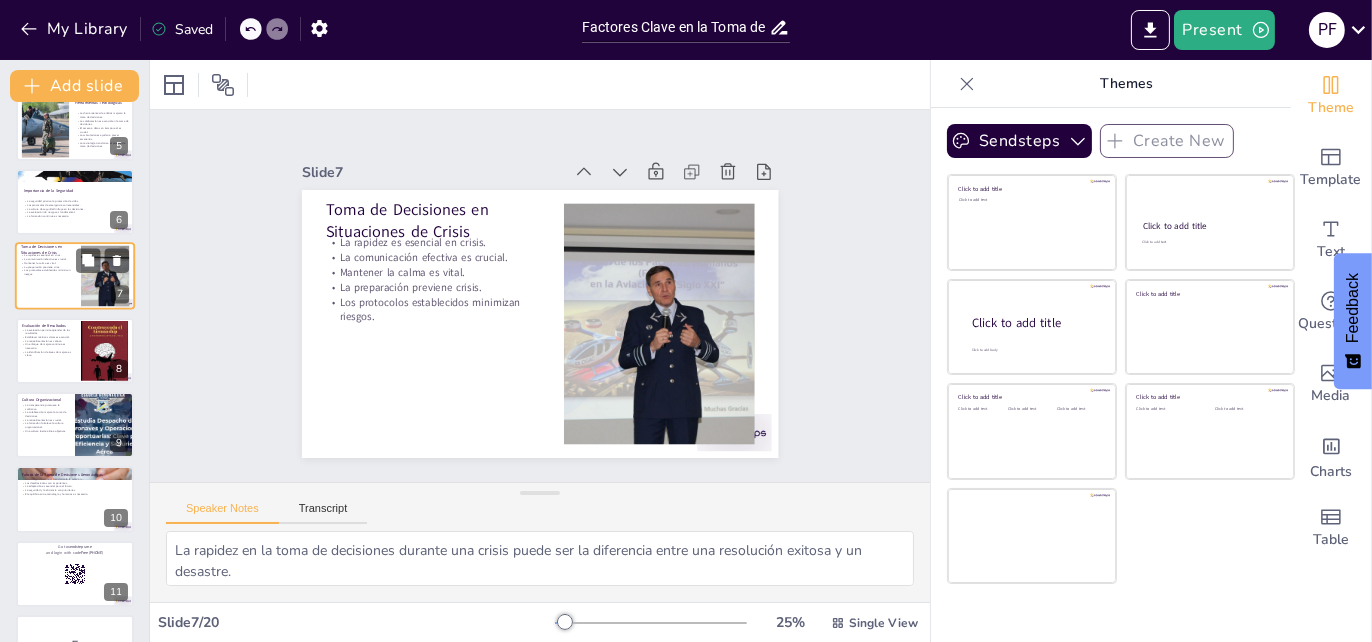 scroll, scrollTop: 225, scrollLeft: 0, axis: vertical 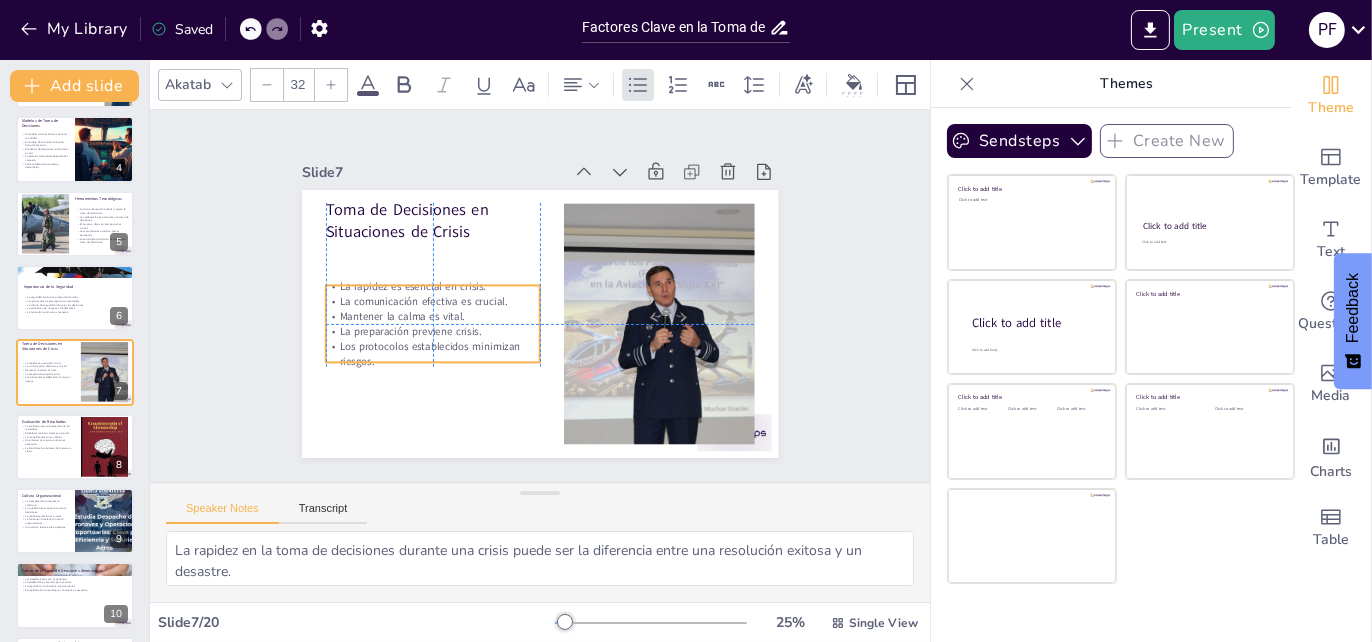 drag, startPoint x: 367, startPoint y: 279, endPoint x: 367, endPoint y: 327, distance: 48 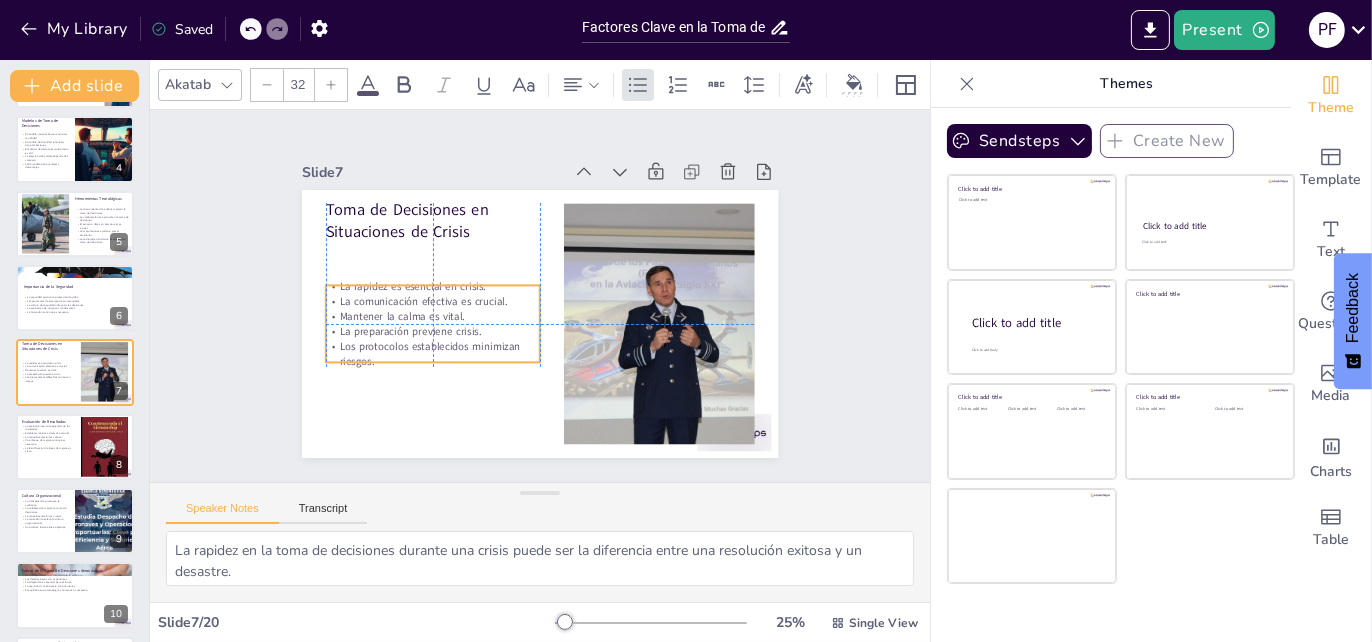 click on "La preparación previene crisis." at bounding box center (433, 331) 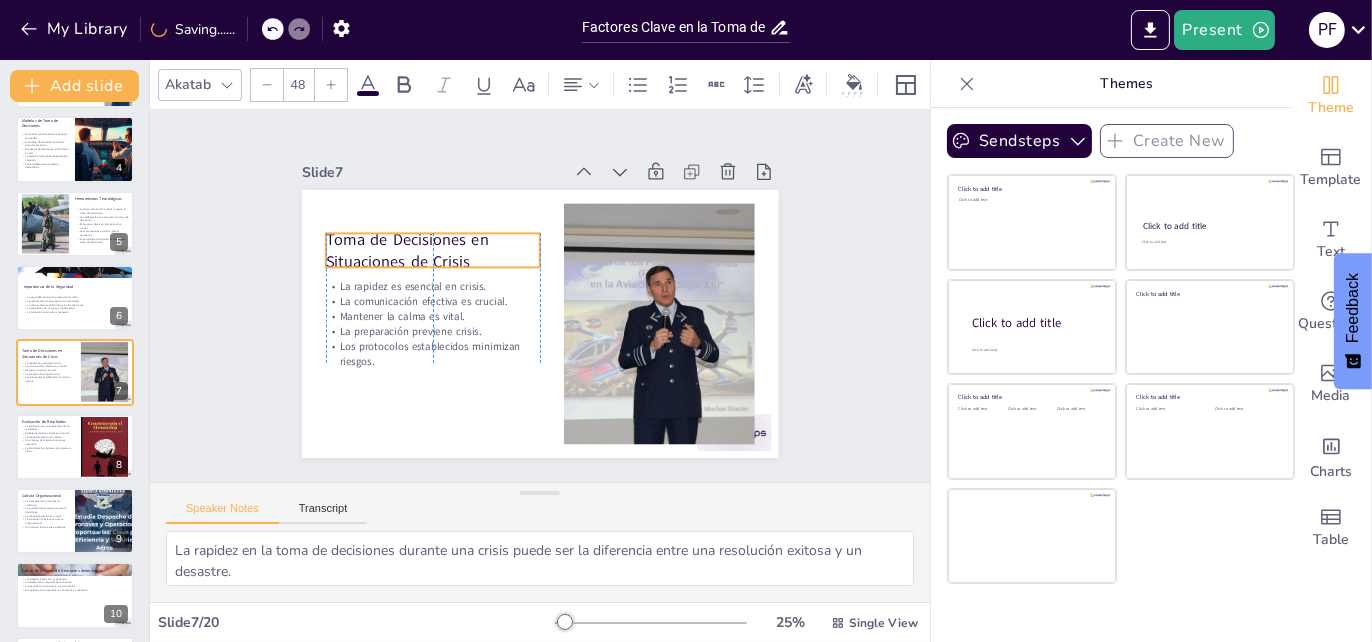 drag, startPoint x: 344, startPoint y: 215, endPoint x: 348, endPoint y: 245, distance: 30.265491 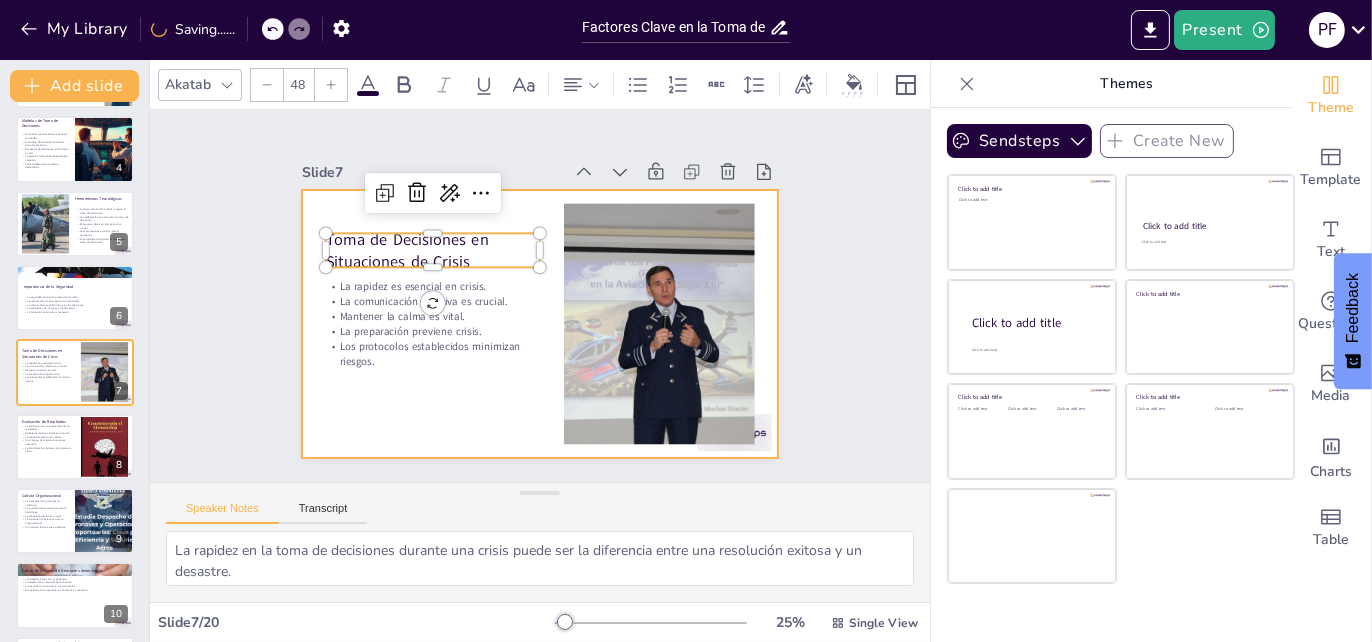 click at bounding box center (540, 324) 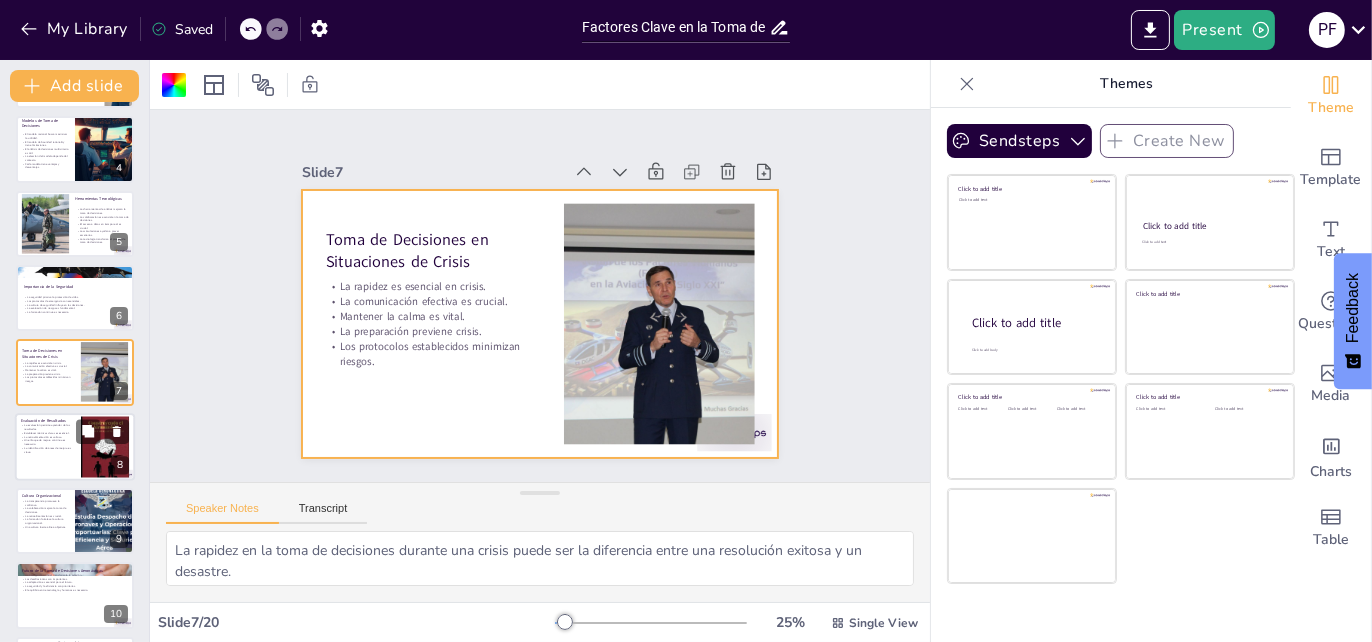 click at bounding box center (75, 447) 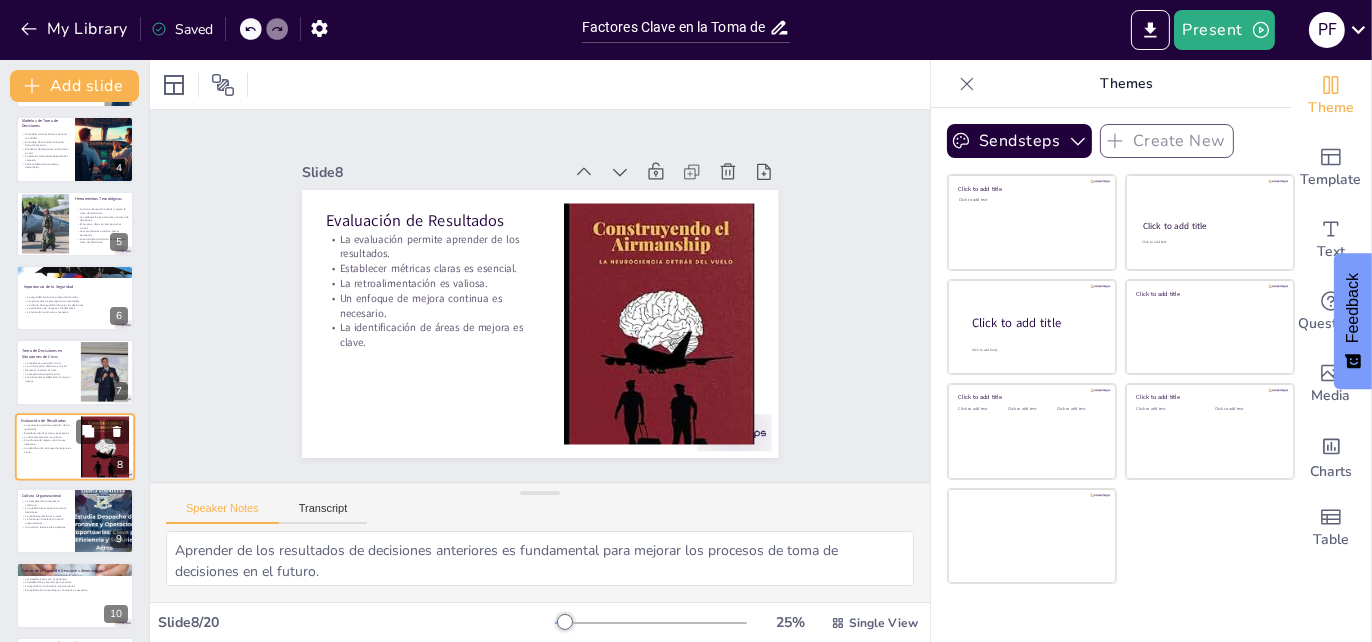 scroll, scrollTop: 300, scrollLeft: 0, axis: vertical 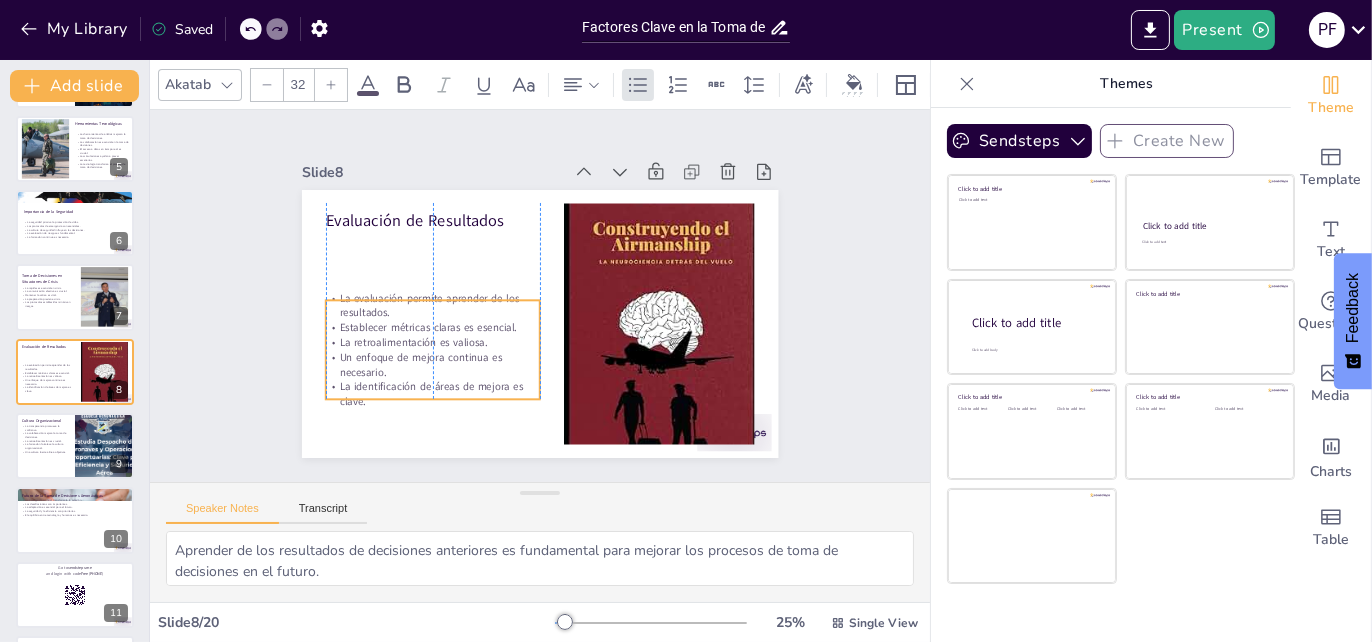 drag, startPoint x: 373, startPoint y: 265, endPoint x: 371, endPoint y: 324, distance: 59.03389 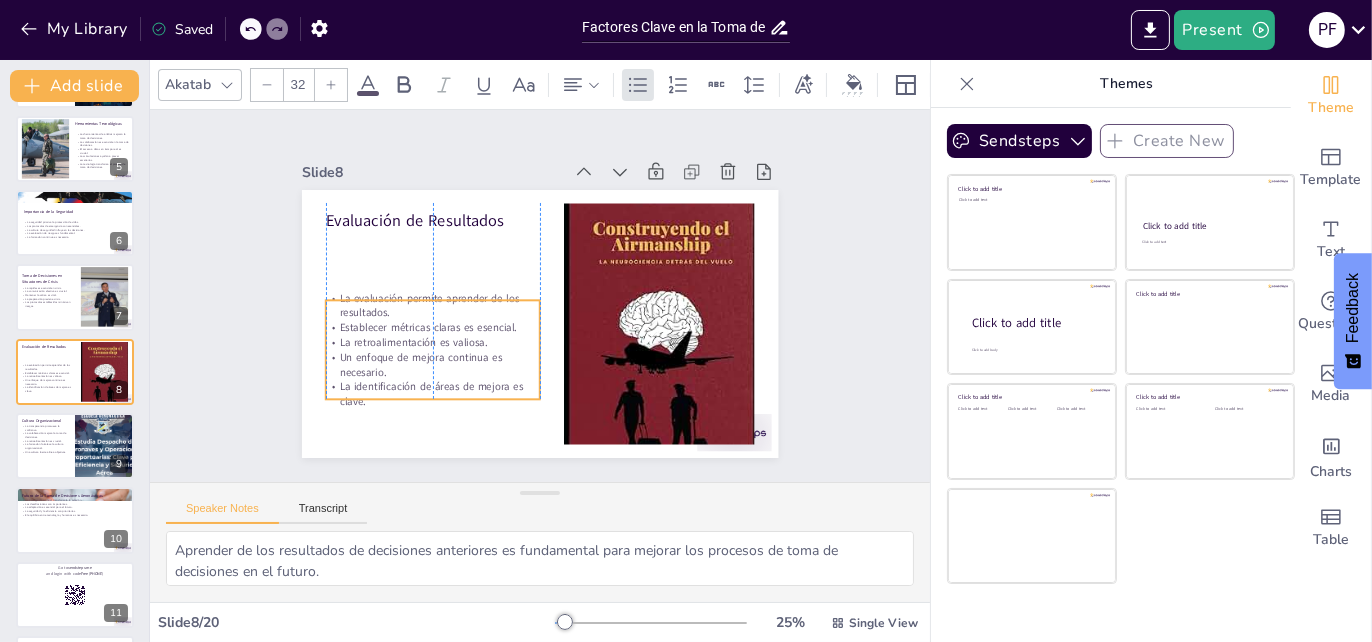 click on "Establecer métricas claras es esencial." at bounding box center [433, 327] 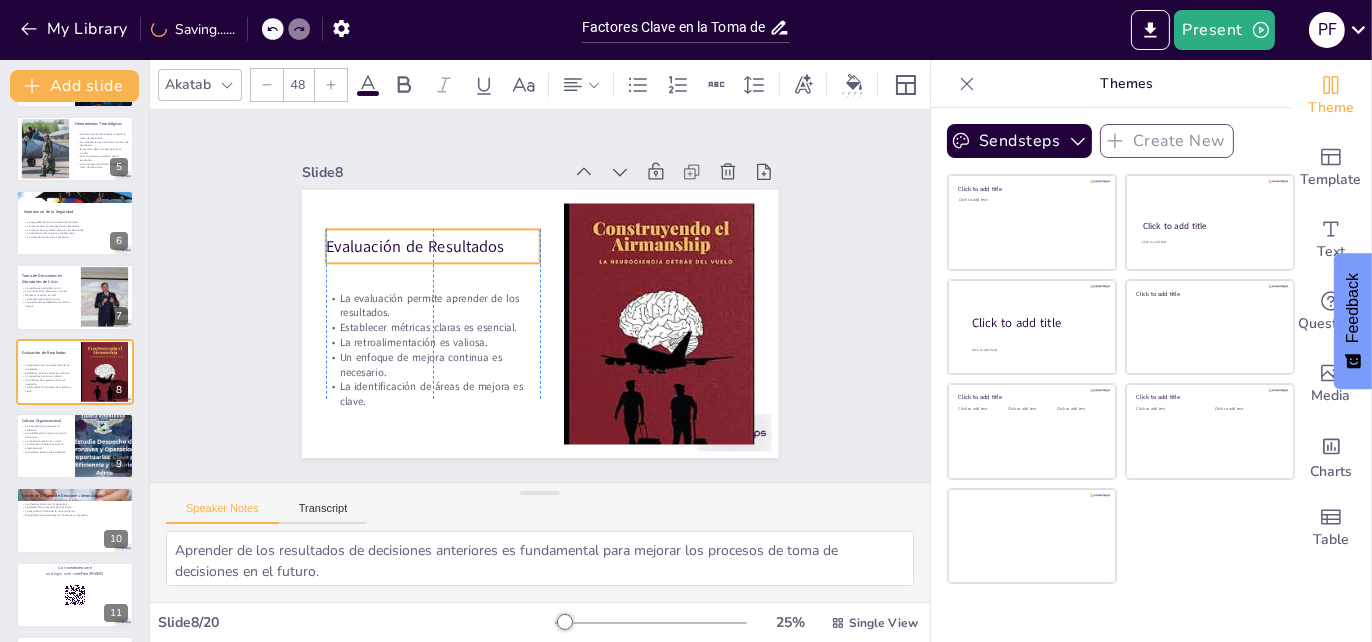 drag, startPoint x: 374, startPoint y: 218, endPoint x: 375, endPoint y: 243, distance: 25.019993 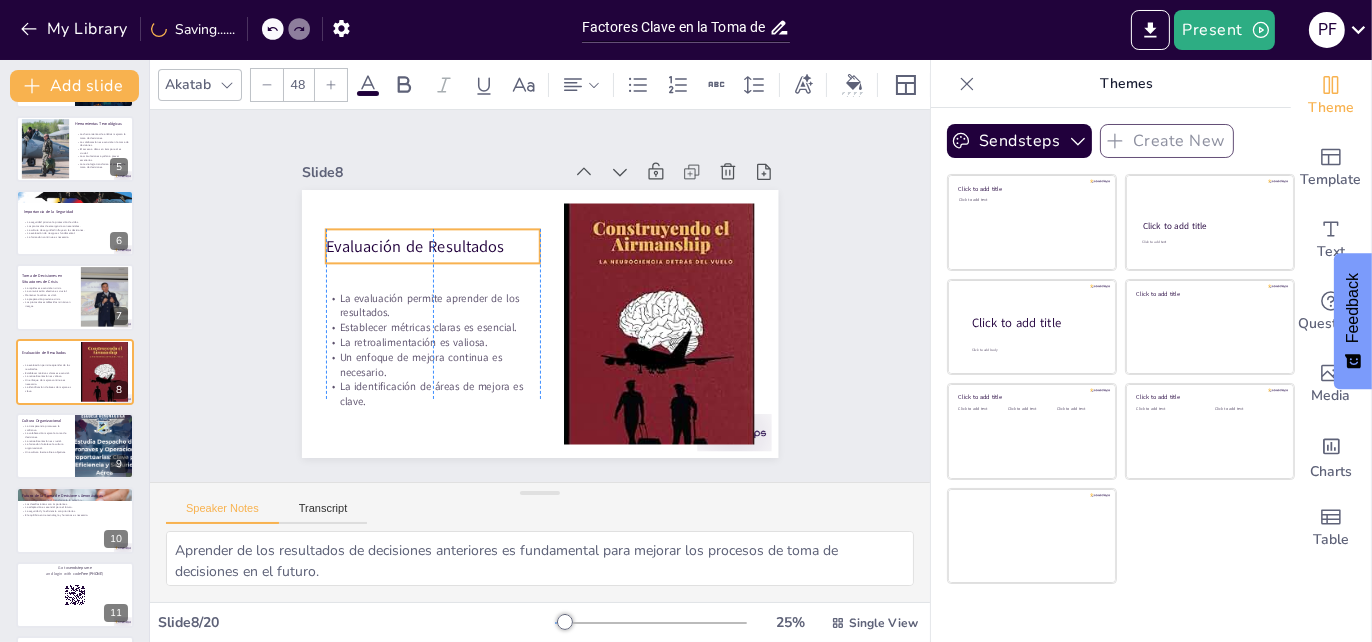 click on "Evaluación de Resultados" at bounding box center [433, 246] 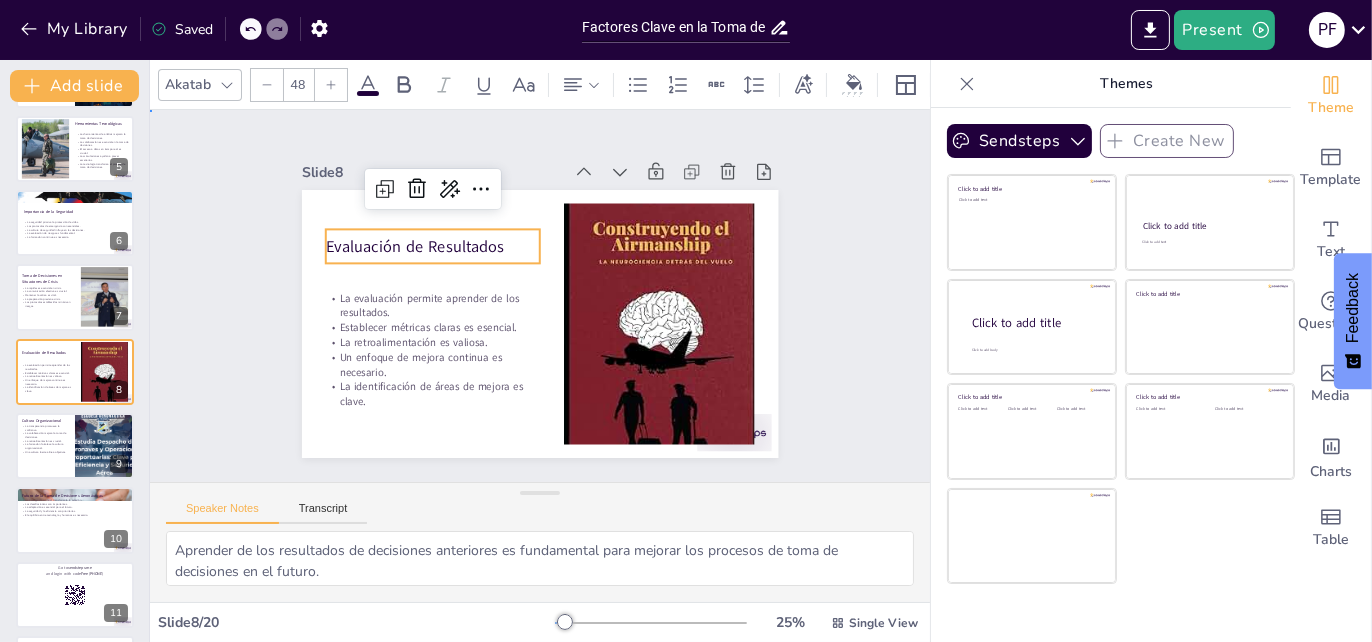 click on "Slide  1 Factores Clave en la Toma de Decisiones Aeronáuticas: Un Enfoque Integral Esta presentación explora los factores críticos que influyen en la toma de decisiones en el sector aeronáutico, destacando un enfoque integral para optimizar los procesos y resultados. Generated with Sendsteps.ai Slide  2 Introducción a la Toma de Decisiones Aeronáuticas La toma de decisiones es compleja y multifacética. La seguridad es la prioridad en la aviación. La tecnología juega un papel crucial. La eficiencia operativa es esencial. Un enfoque basado en datos es fundamental. Slide  3 Variables Clave en la Toma de Decisiones La normativa es un factor regulador. La tecnología mejora la toma de decisiones. La economía afecta la viabilidad de decisiones. El comportamiento humano puede influir en las decisiones. La interacción de estas variables es compleja. Slide  4 Modelos de Toma de Decisiones El modelo racional busca maximizar la utilidad. El modelo de bounded rationality tiene limitaciones. Slide  5 Slide  6 7" at bounding box center [540, 295] 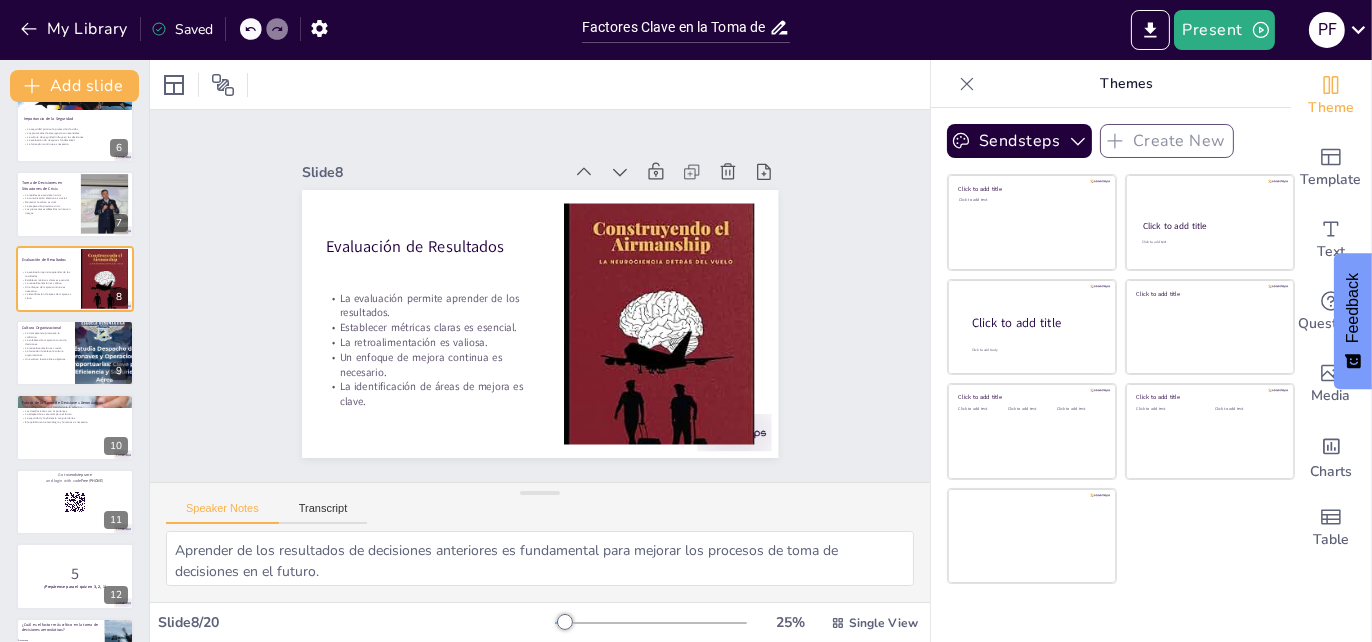 scroll, scrollTop: 402, scrollLeft: 0, axis: vertical 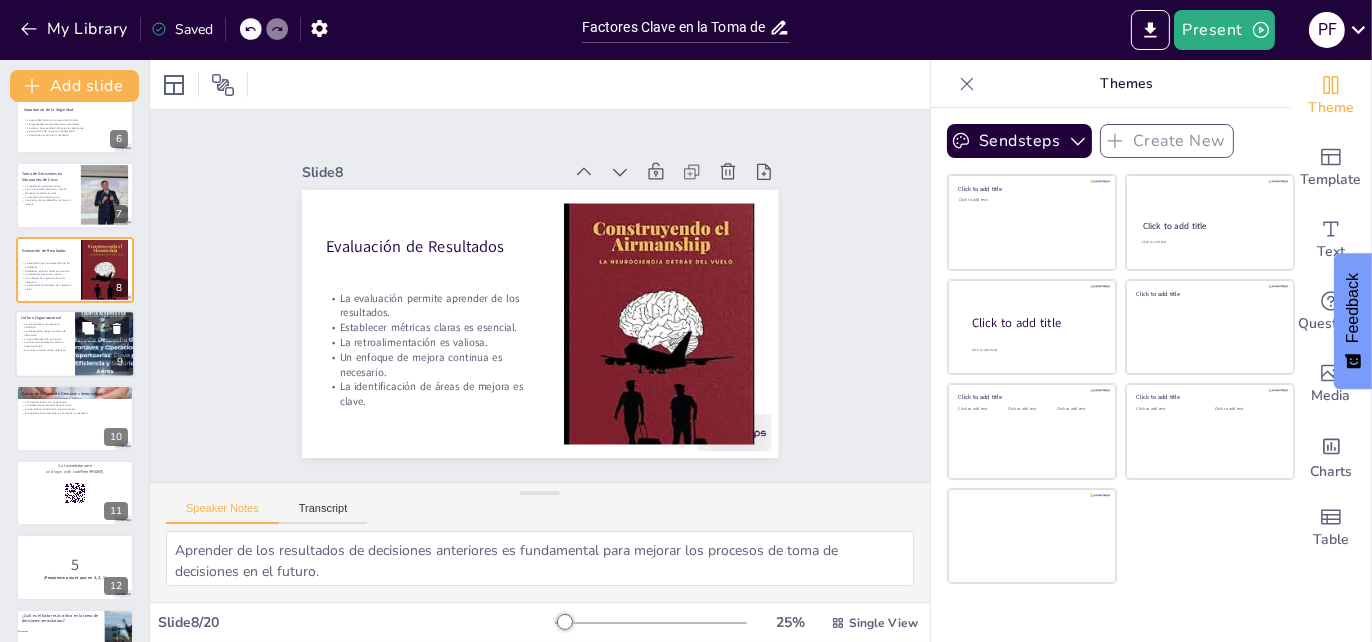 click on "La formación fortalece la cultura organizacional." at bounding box center [45, 344] 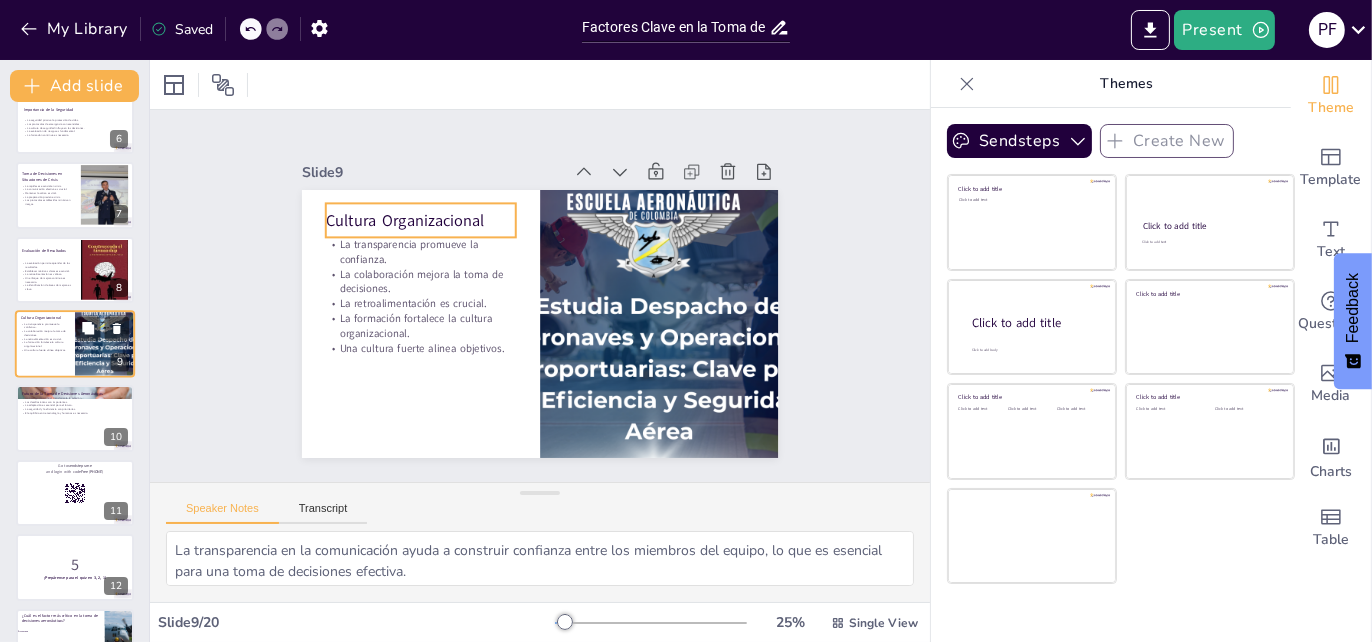 scroll, scrollTop: 374, scrollLeft: 0, axis: vertical 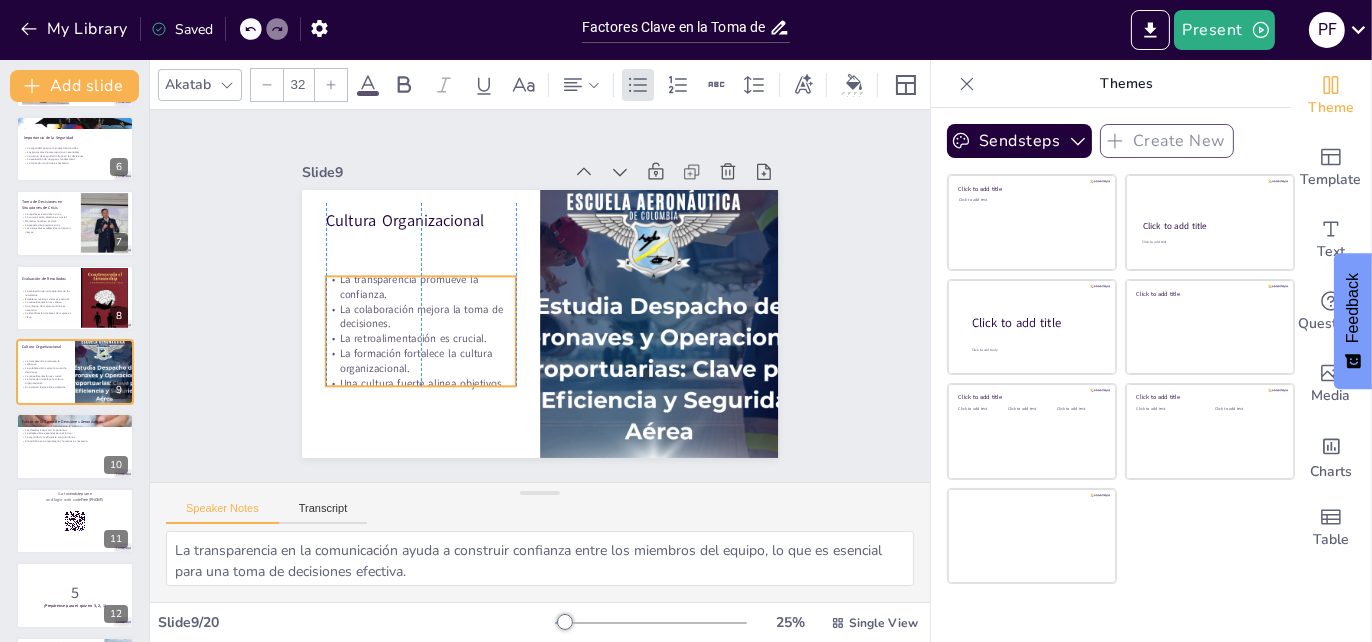 drag, startPoint x: 379, startPoint y: 295, endPoint x: 377, endPoint y: 330, distance: 35.057095 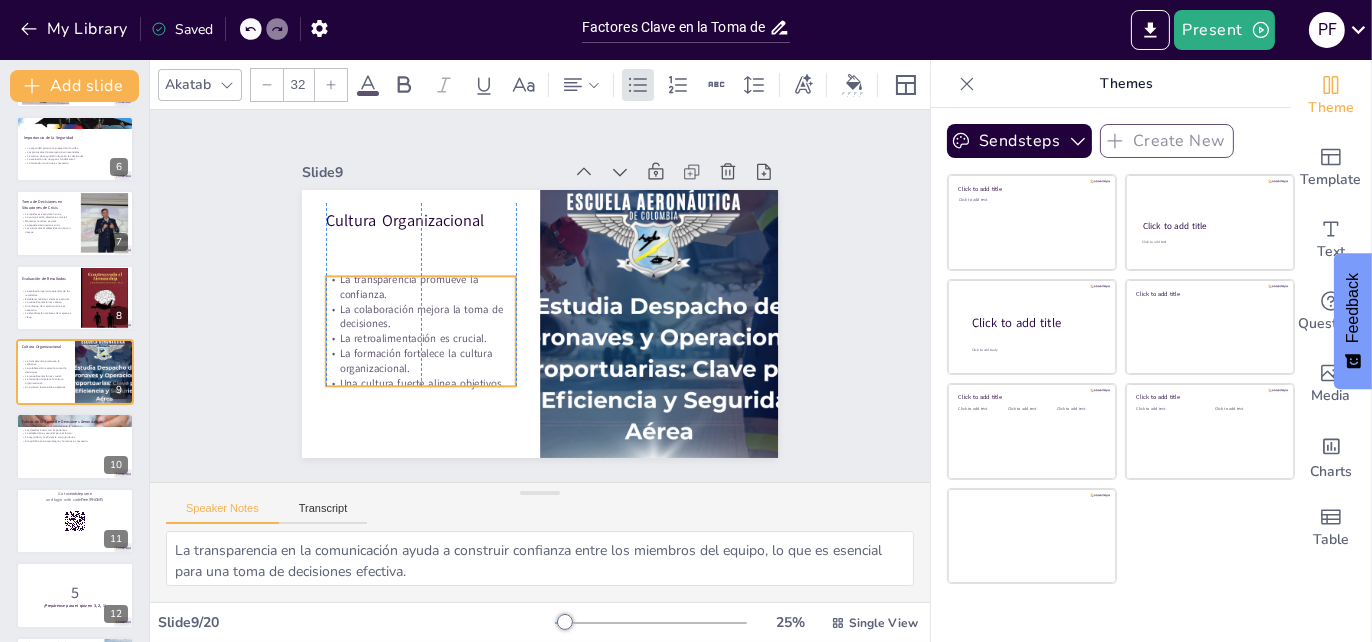 click on "La retroalimentación es crucial." at bounding box center [418, 261] 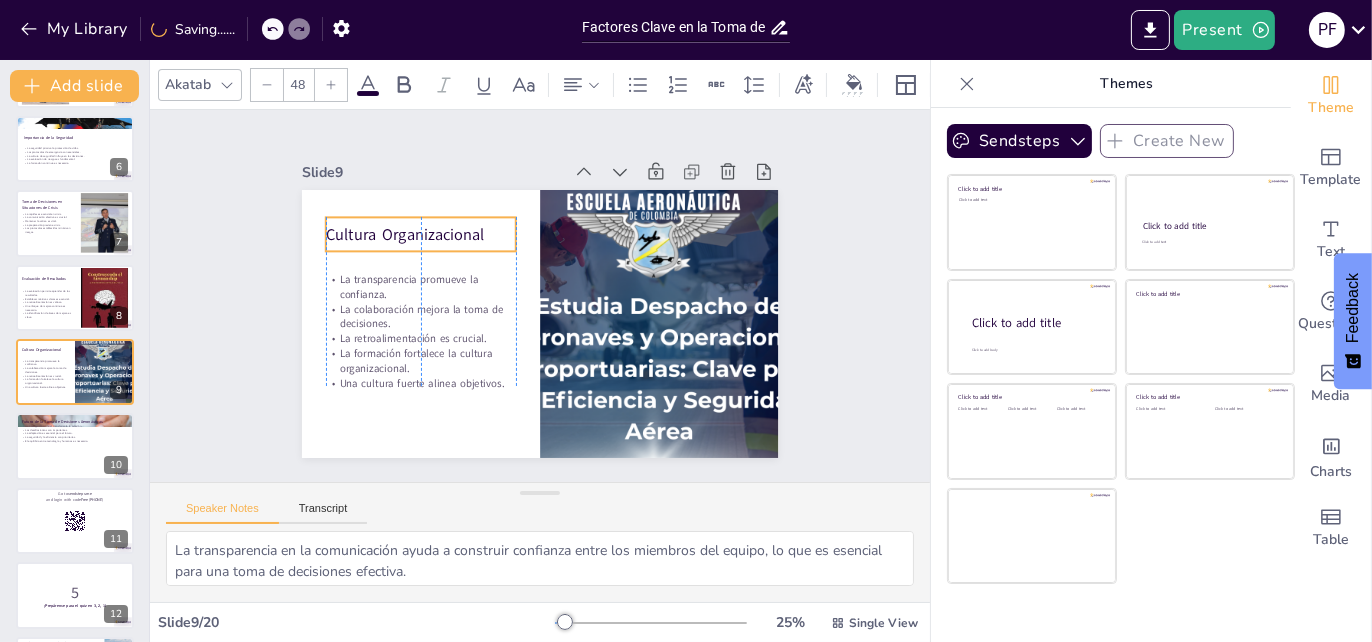 drag, startPoint x: 317, startPoint y: 223, endPoint x: 317, endPoint y: 236, distance: 13 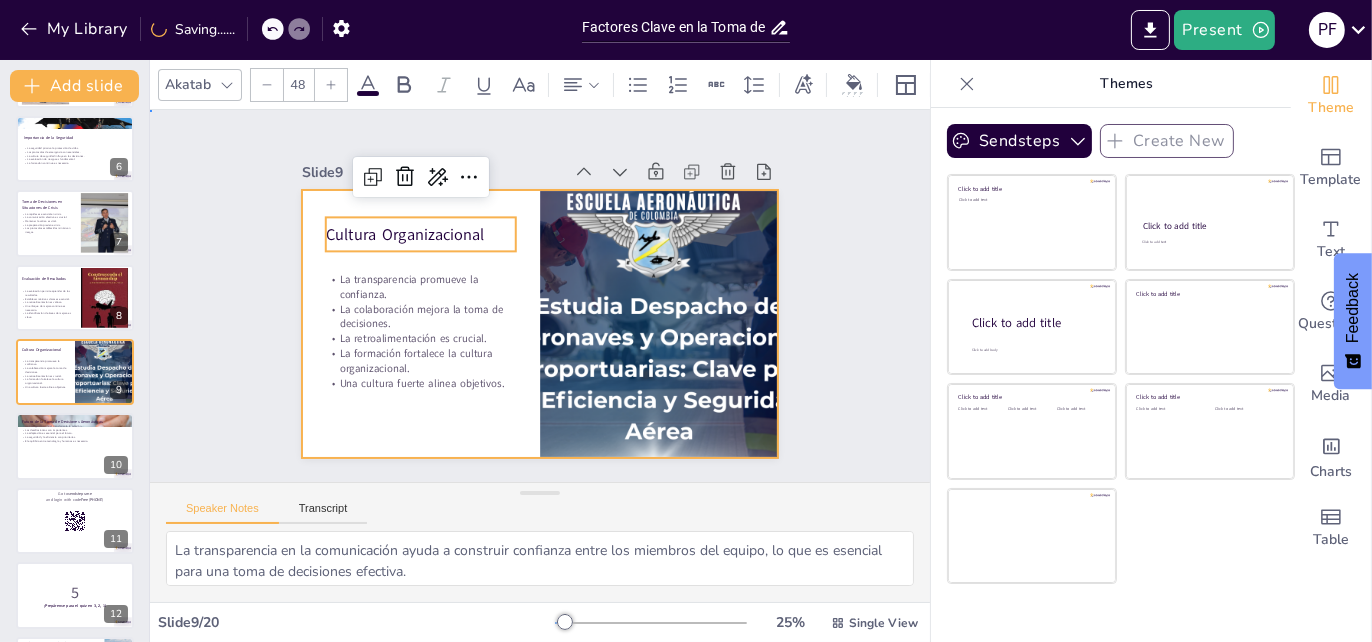 click at bounding box center [540, 324] 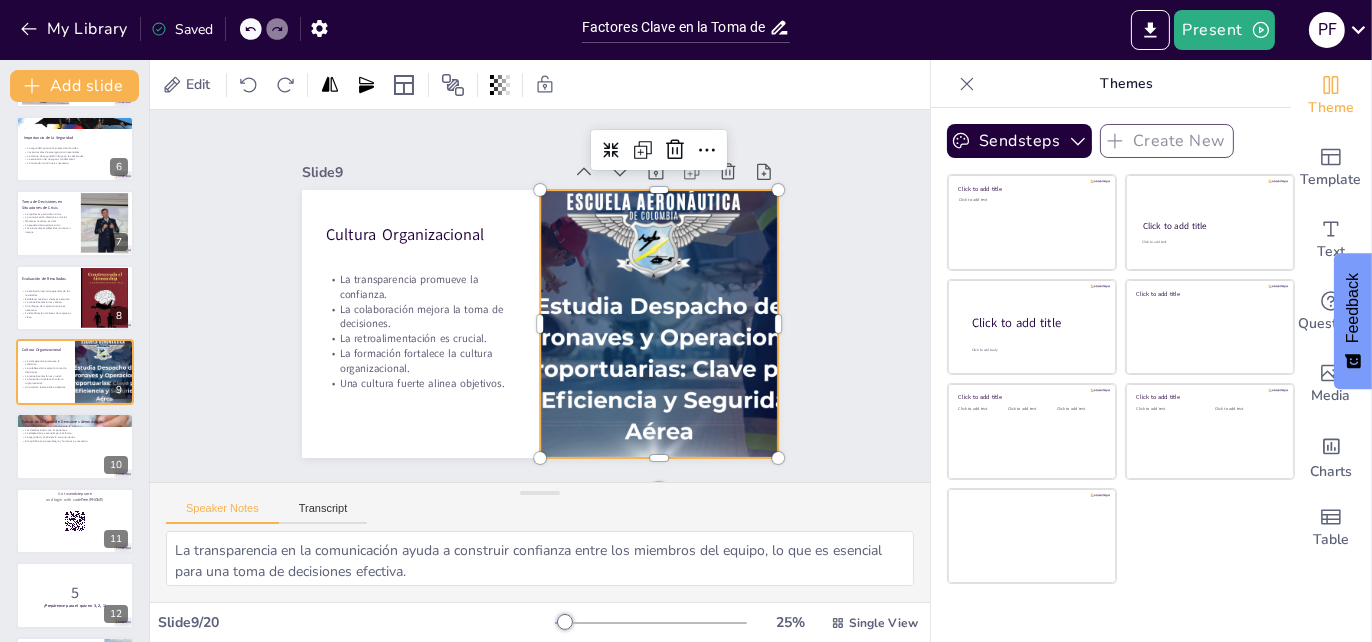 click at bounding box center [659, 324] 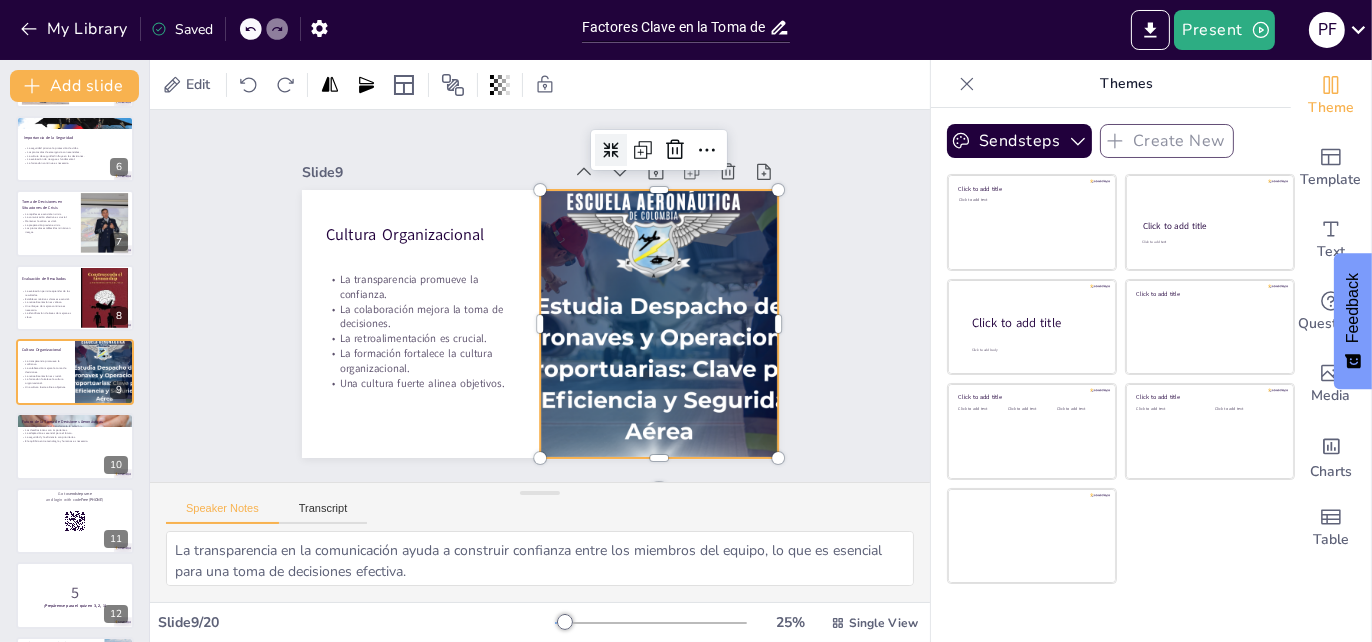 click 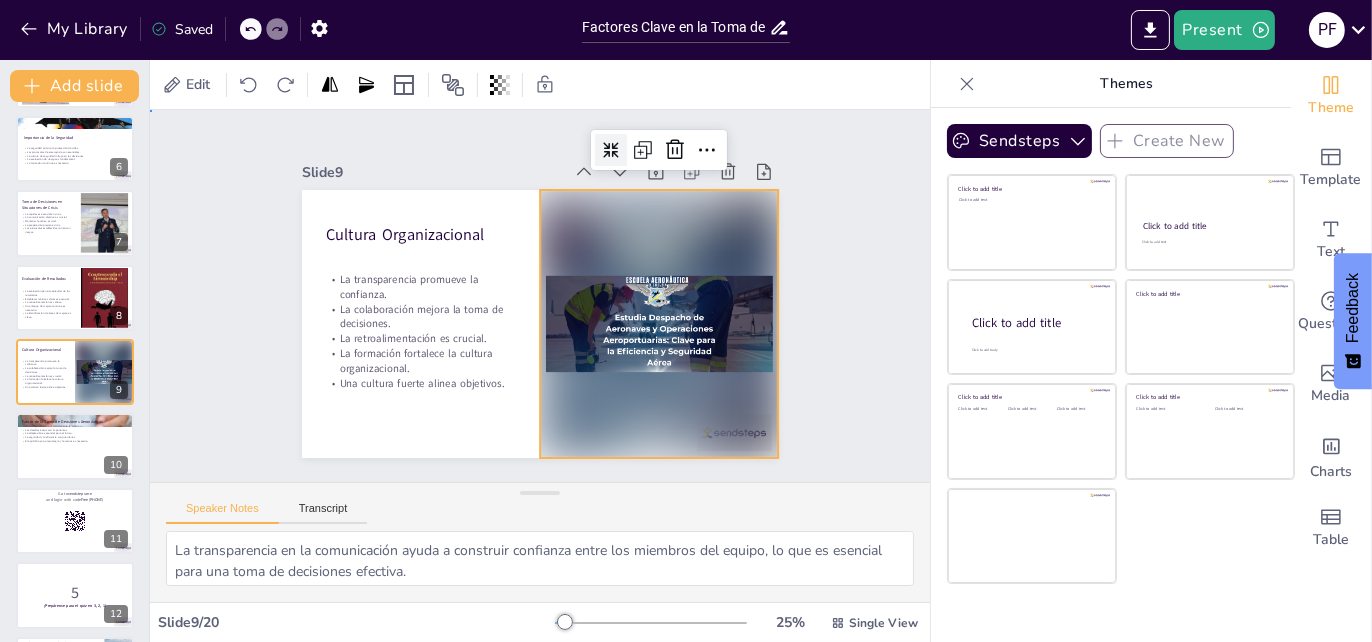 click on "Slide  1 Factores Clave en la Toma de Decisiones Aeronáuticas: Un Enfoque Integral Esta presentación explora los factores críticos que influyen en la toma de decisiones en el sector aeronáutico, destacando un enfoque integral para optimizar los procesos y resultados. Generated with Sendsteps.ai Slide  2 Introducción a la Toma de Decisiones Aeronáuticas La toma de decisiones es compleja y multifacética. La seguridad es la prioridad en la aviación. La tecnología juega un papel crucial. La eficiencia operativa es esencial. Un enfoque basado en datos es fundamental. Slide  3 Variables Clave en la Toma de Decisiones La normativa es un factor regulador. La tecnología mejora la toma de decisiones. La economía afecta la viabilidad de decisiones. El comportamiento humano puede influir en las decisiones. La interacción de estas variables es compleja. Slide  4 Modelos de Toma de Decisiones El modelo racional busca maximizar la utilidad. El modelo de bounded rationality tiene limitaciones. Slide  5 Slide  6 7" at bounding box center [540, 296] 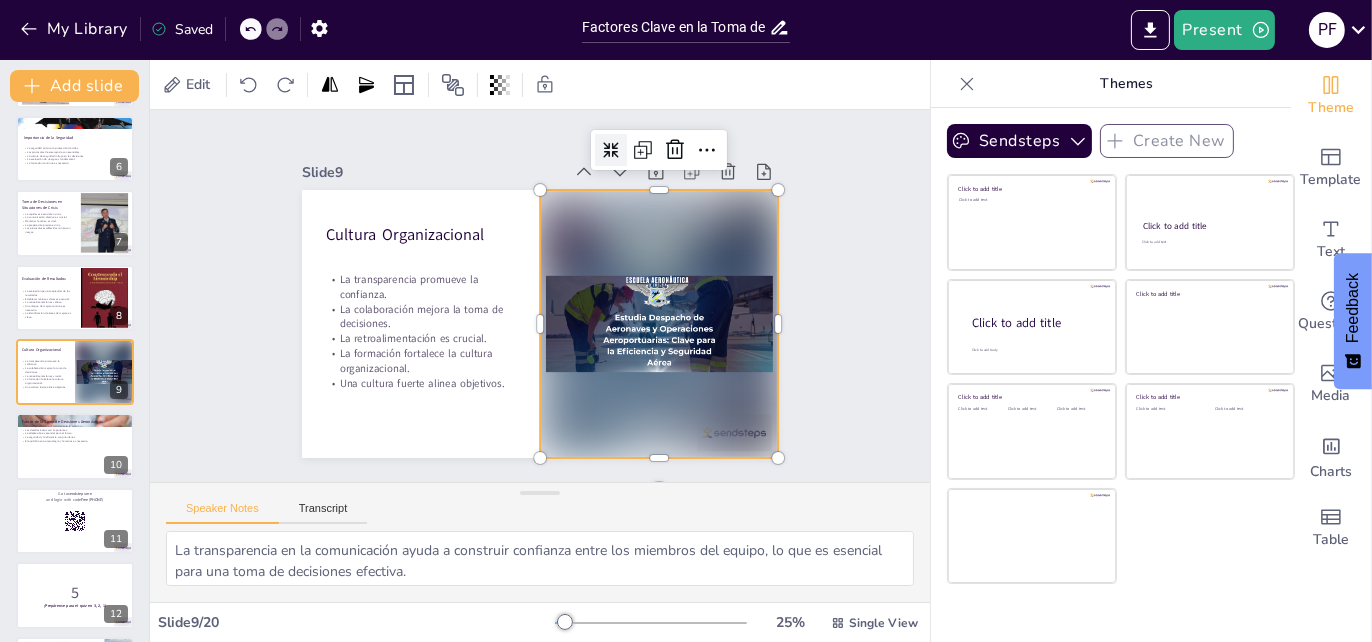 click at bounding box center (659, 324) 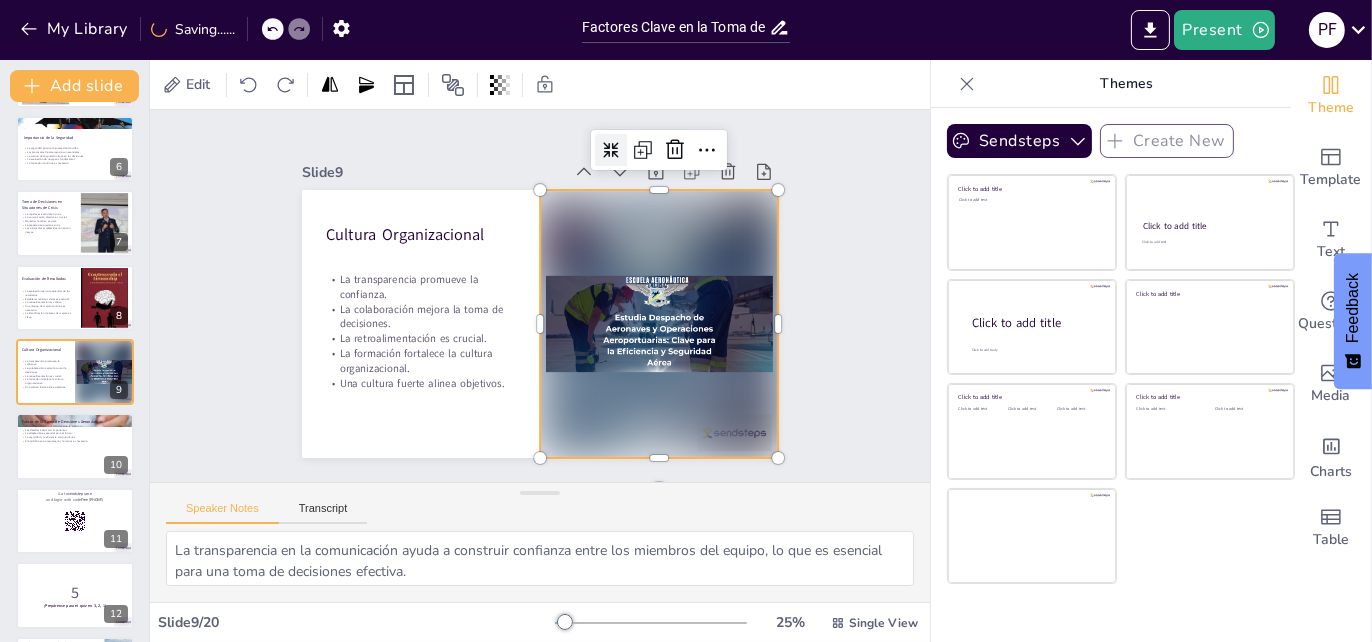 click at bounding box center (611, 150) 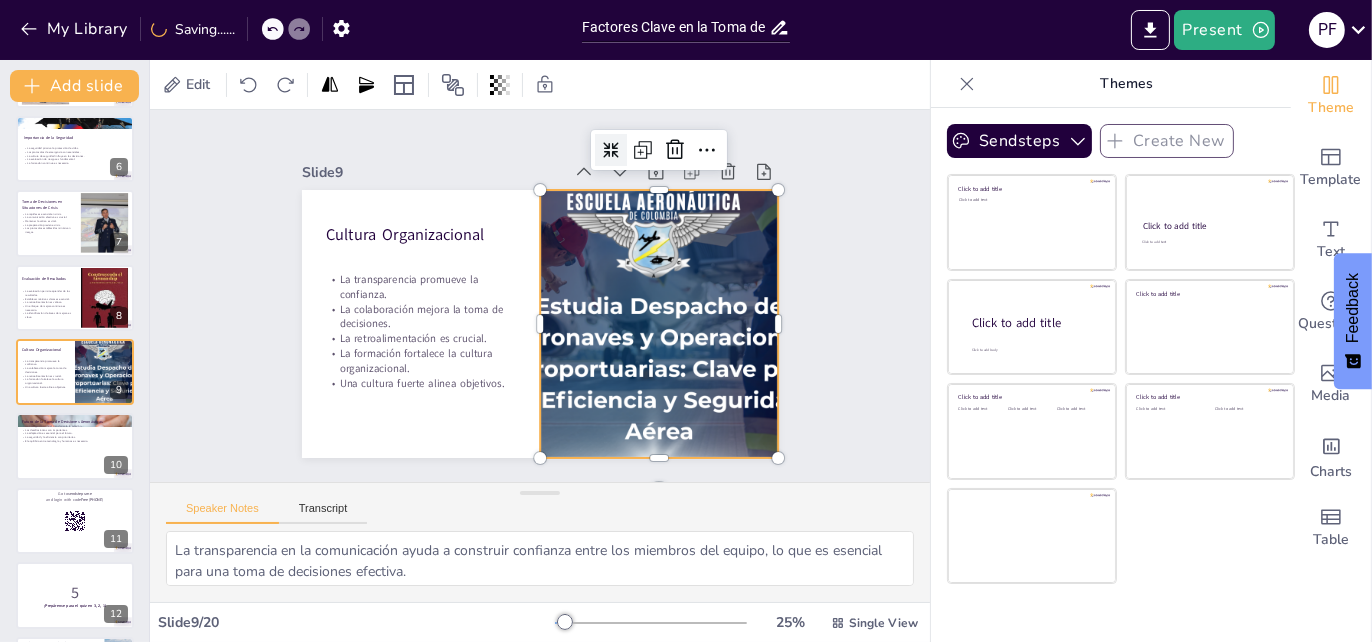 click at bounding box center [611, 150] 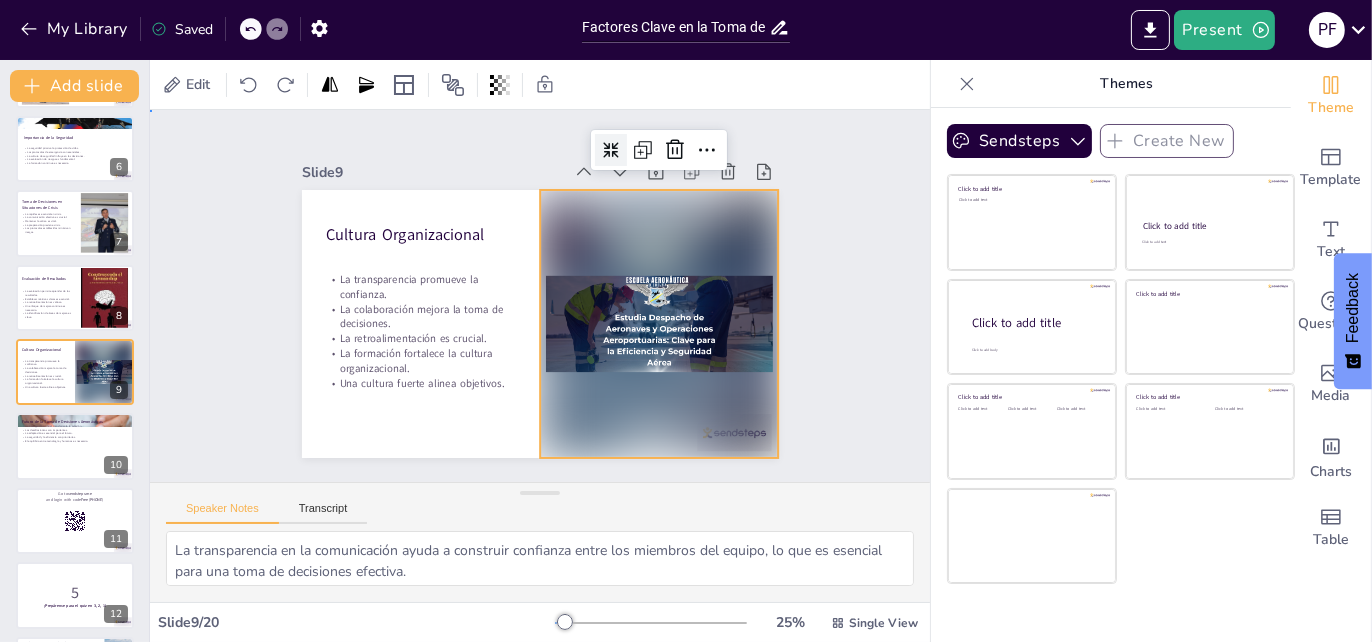 click on "Slide  1 Factores Clave en la Toma de Decisiones Aeronáuticas: Un Enfoque Integral Esta presentación explora los factores críticos que influyen en la toma de decisiones en el sector aeronáutico, destacando un enfoque integral para optimizar los procesos y resultados. Generated with Sendsteps.ai Slide  2 Introducción a la Toma de Decisiones Aeronáuticas La toma de decisiones es compleja y multifacética. La seguridad es la prioridad en la aviación. La tecnología juega un papel crucial. La eficiencia operativa es esencial. Un enfoque basado en datos es fundamental. Slide  3 Variables Clave en la Toma de Decisiones La normativa es un factor regulador. La tecnología mejora la toma de decisiones. La economía afecta la viabilidad de decisiones. El comportamiento humano puede influir en las decisiones. La interacción de estas variables es compleja. Slide  4 Modelos de Toma de Decisiones El modelo racional busca maximizar la utilidad. El modelo de bounded rationality tiene limitaciones. Slide  5 Slide  6 7" at bounding box center (540, 296) 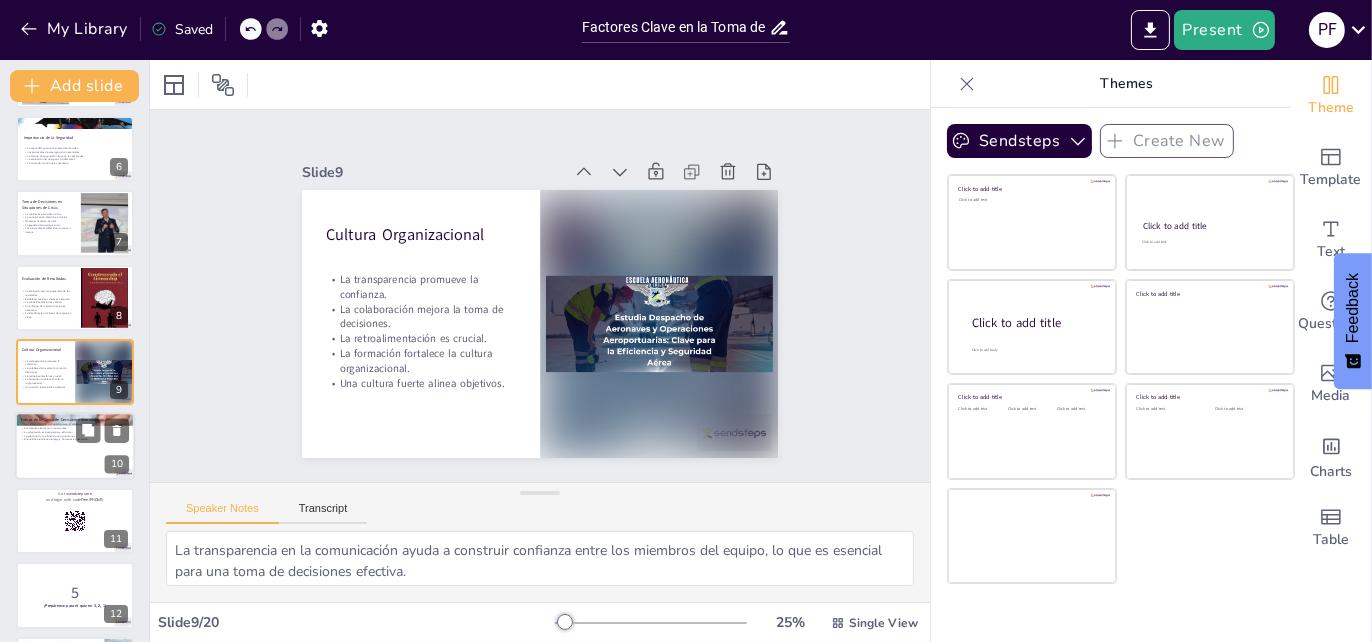 click at bounding box center (75, 447) 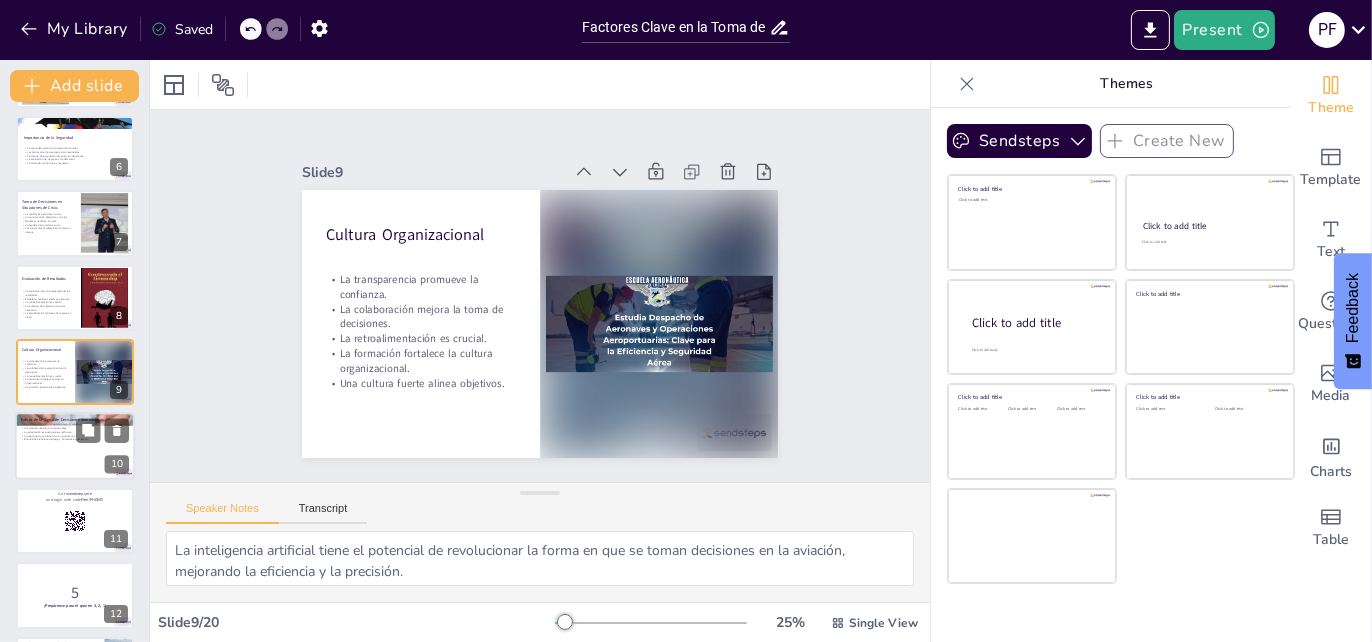 scroll, scrollTop: 448, scrollLeft: 0, axis: vertical 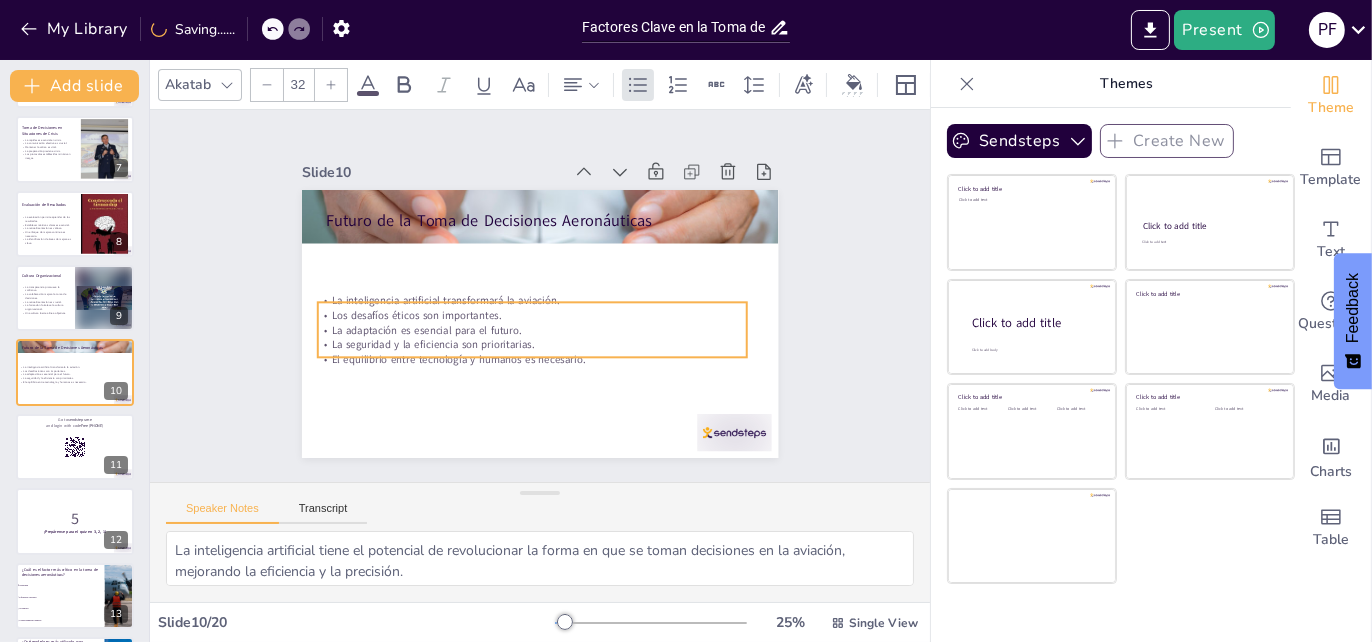 drag, startPoint x: 411, startPoint y: 284, endPoint x: 403, endPoint y: 345, distance: 61.522354 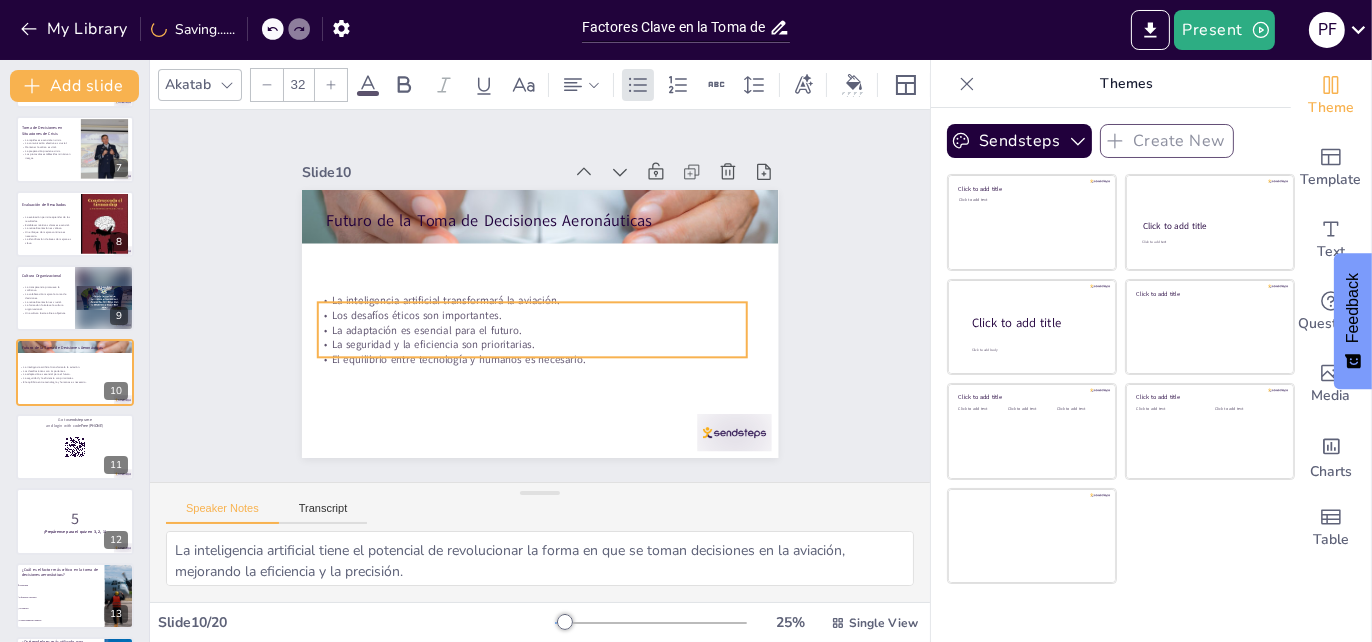 click on "El equilibrio entre tecnología y humanos es necesario." at bounding box center (496, 343) 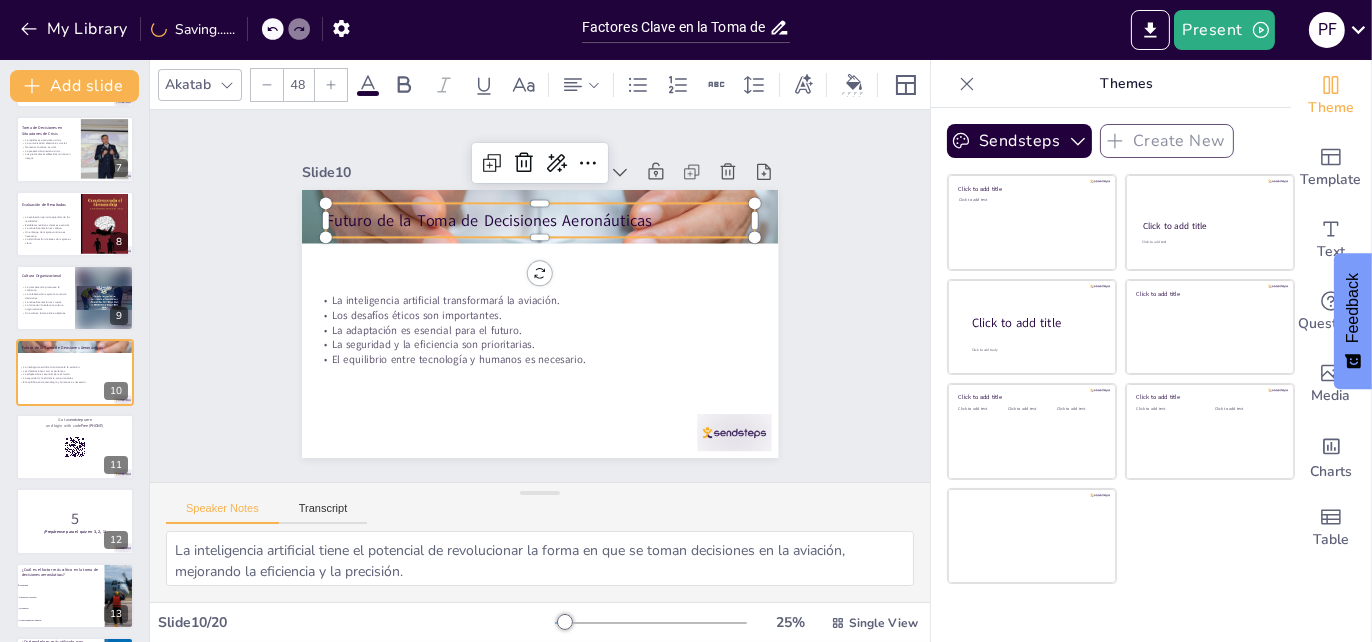 click on "Futuro de la Toma de Decisiones Aeronáuticas" at bounding box center (548, 220) 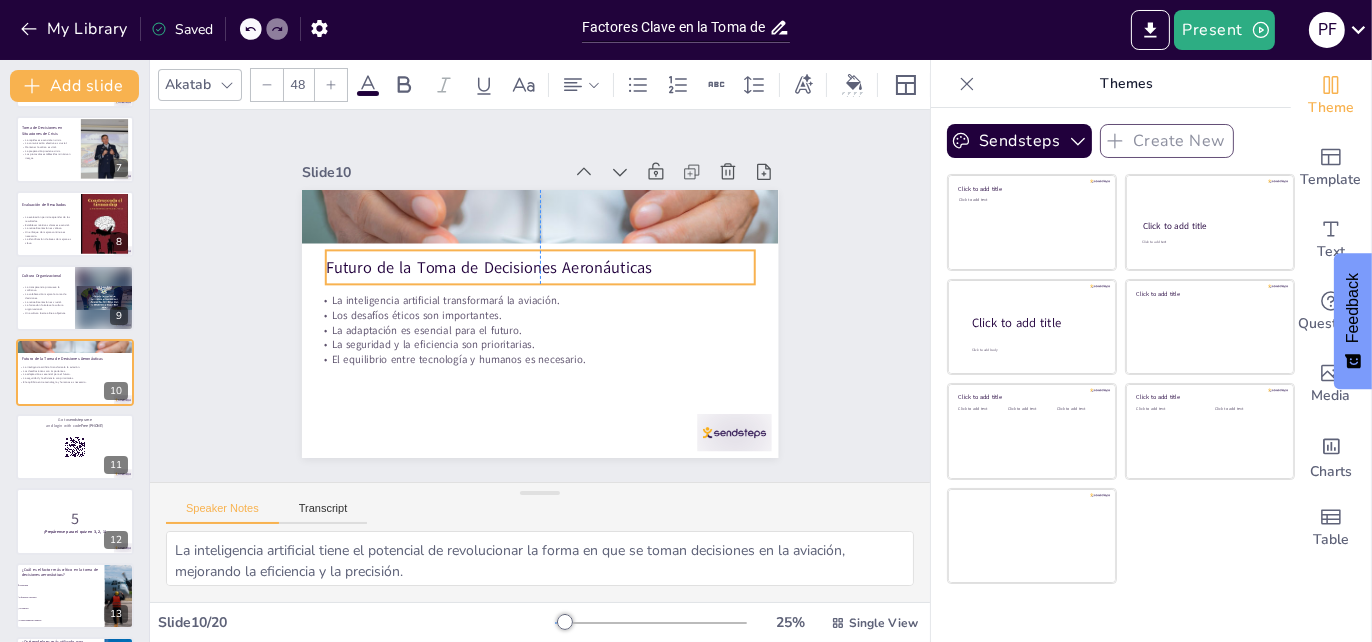 drag, startPoint x: 450, startPoint y: 201, endPoint x: 453, endPoint y: 248, distance: 47.095646 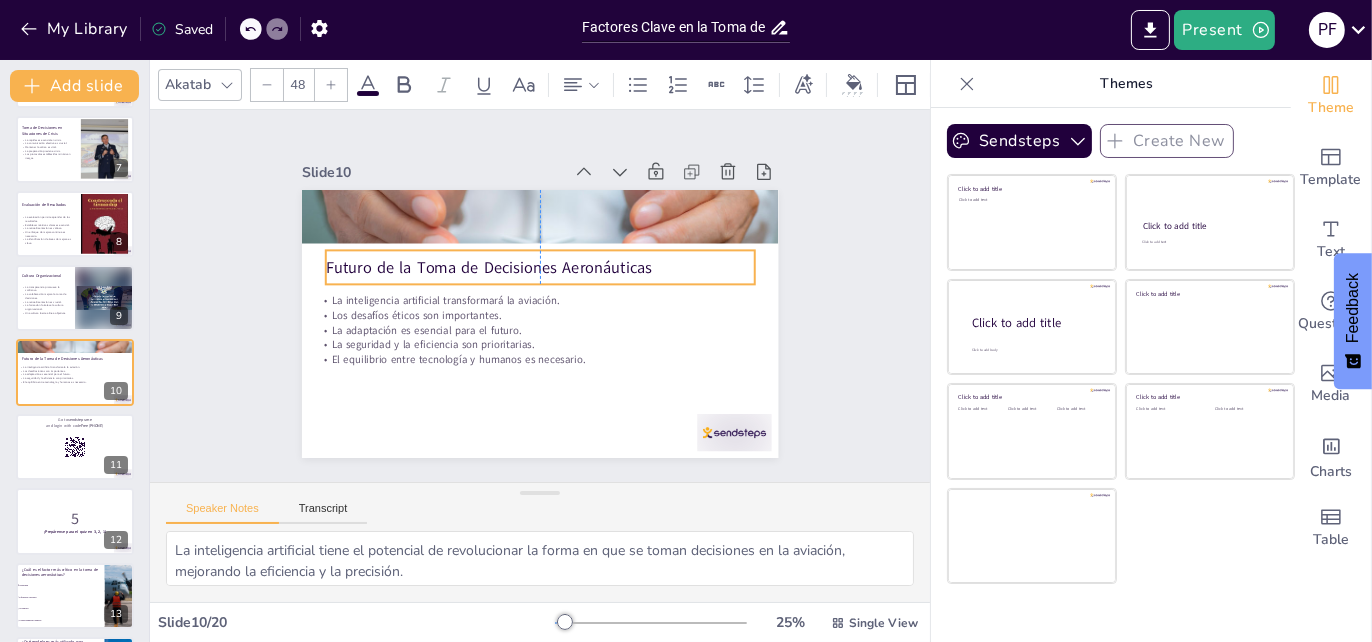 click on "Futuro de la Toma de Decisiones Aeronáuticas" at bounding box center (540, 267) 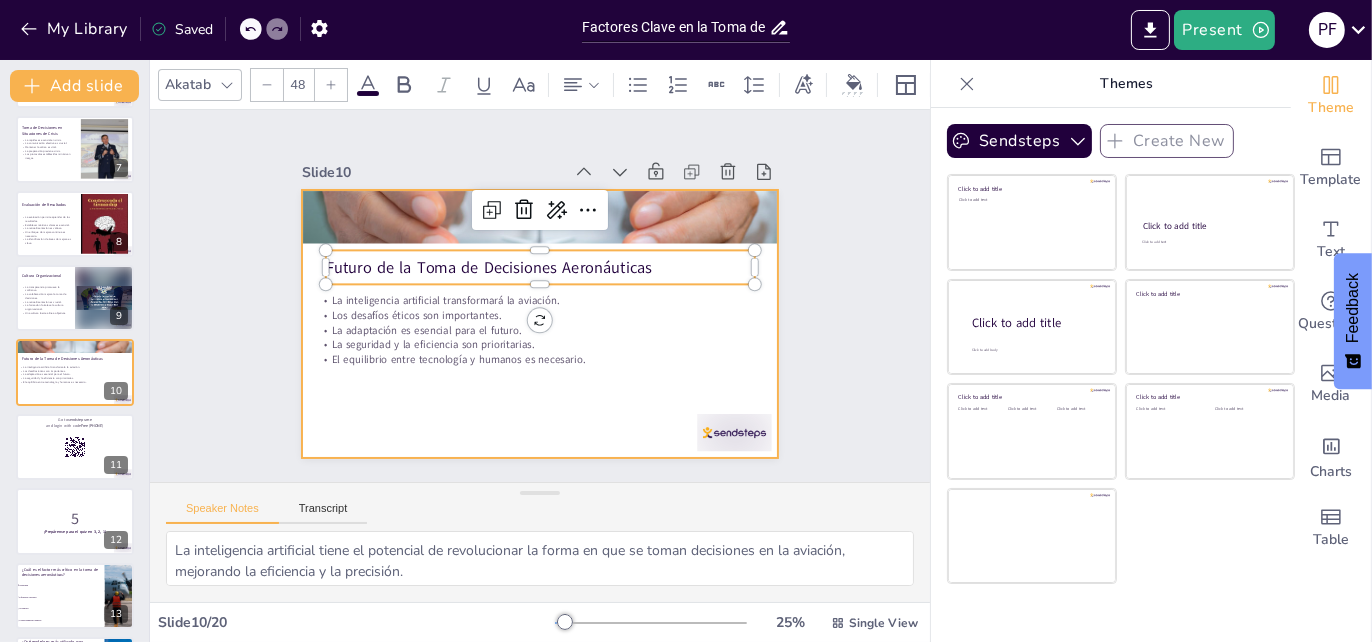 click at bounding box center (540, 324) 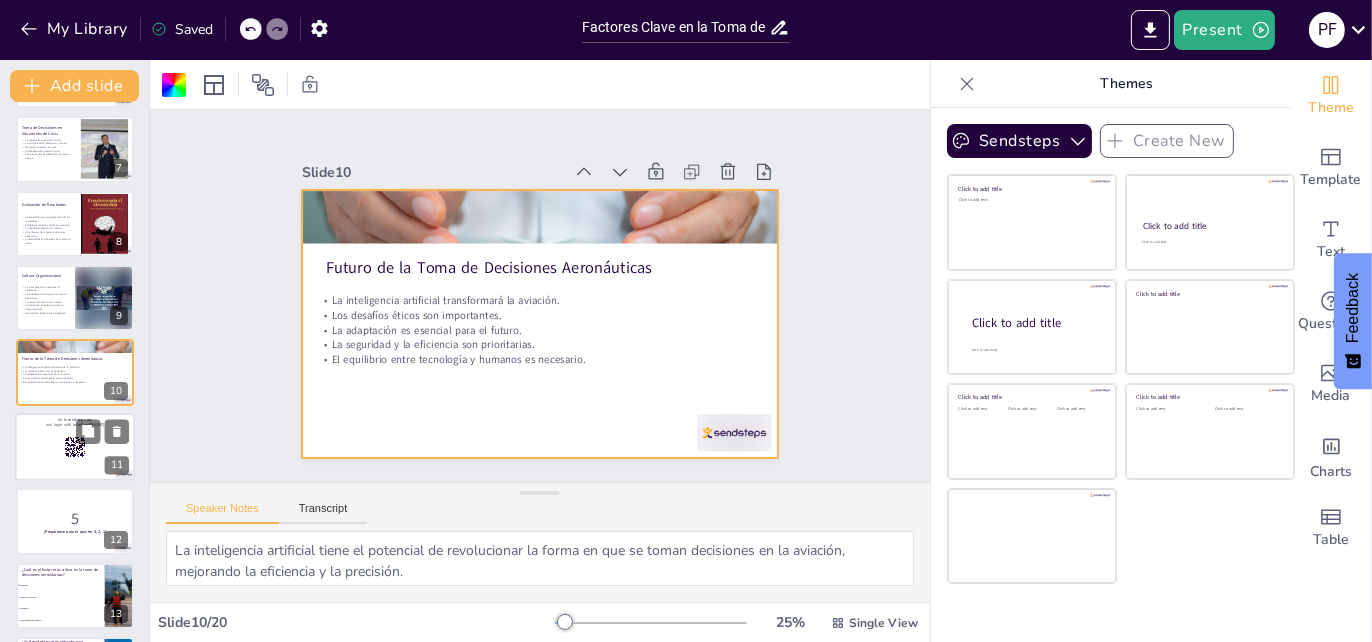click at bounding box center [75, 447] 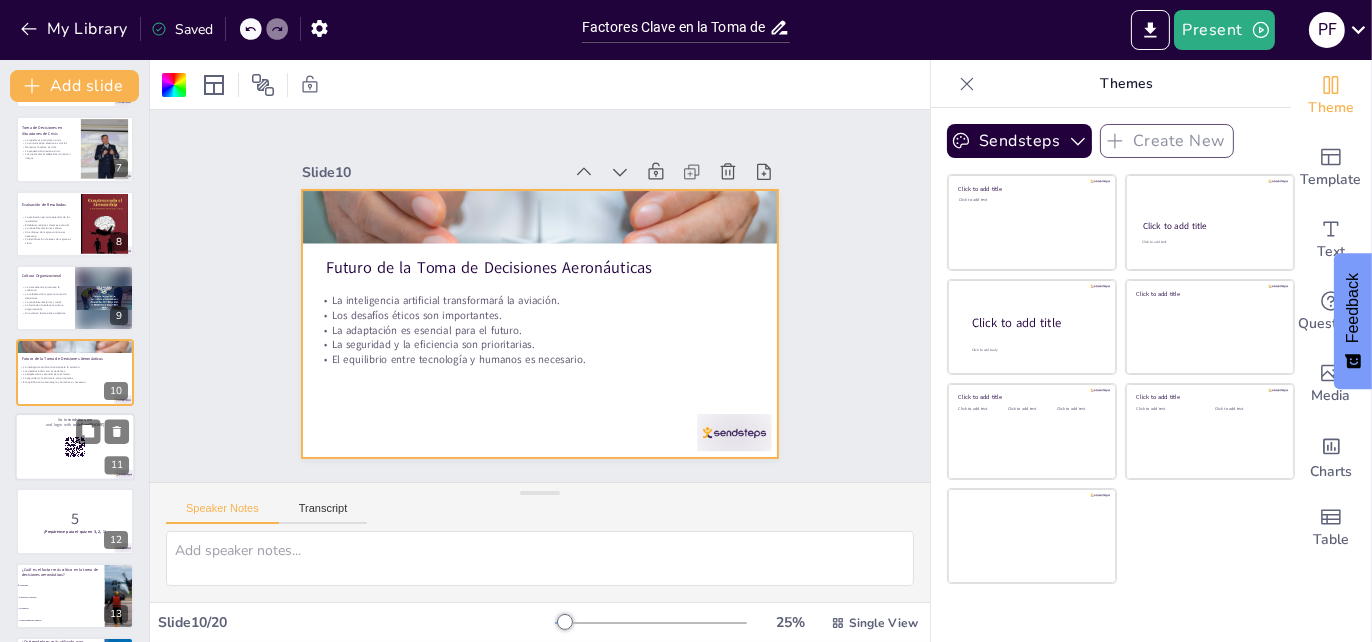 scroll, scrollTop: 522, scrollLeft: 0, axis: vertical 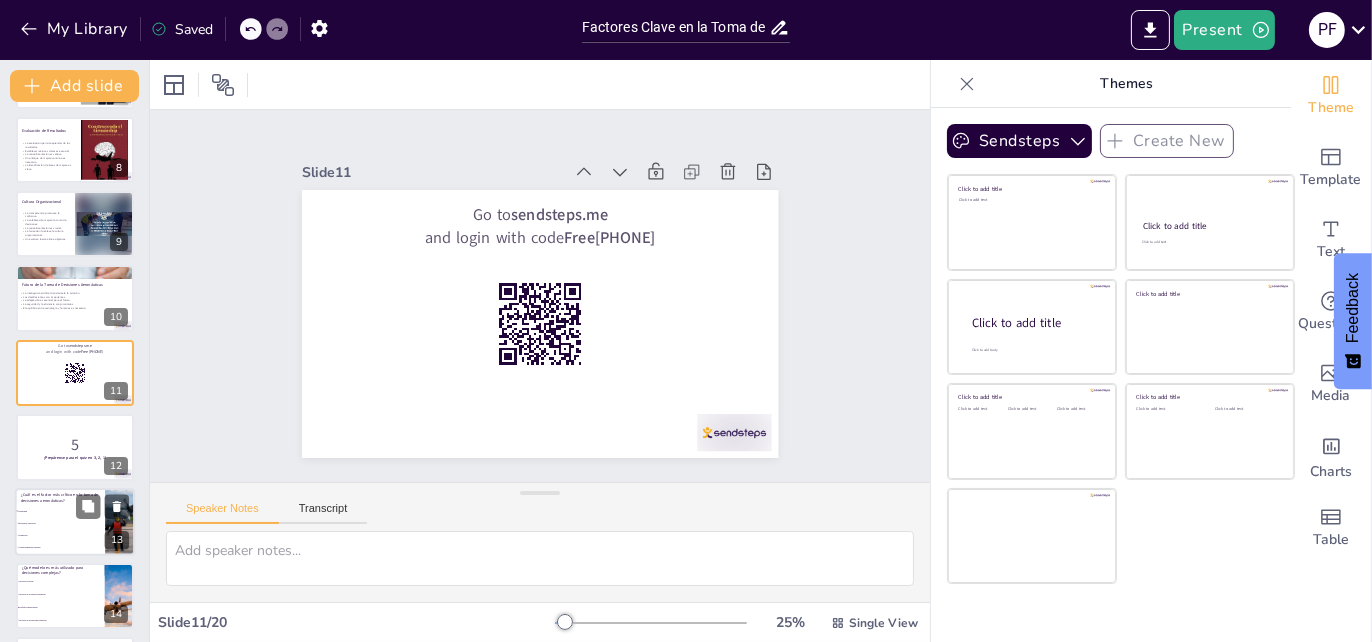 click on "Eficiencia operativa" at bounding box center (60, 523) 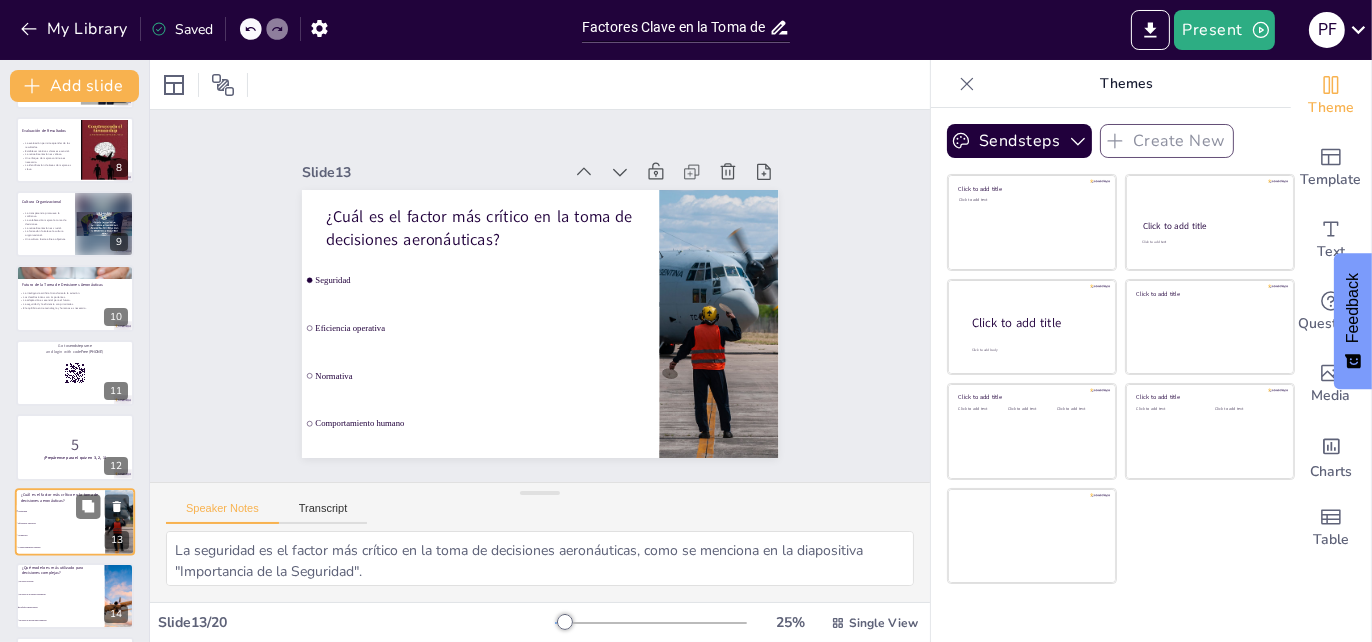 scroll, scrollTop: 671, scrollLeft: 0, axis: vertical 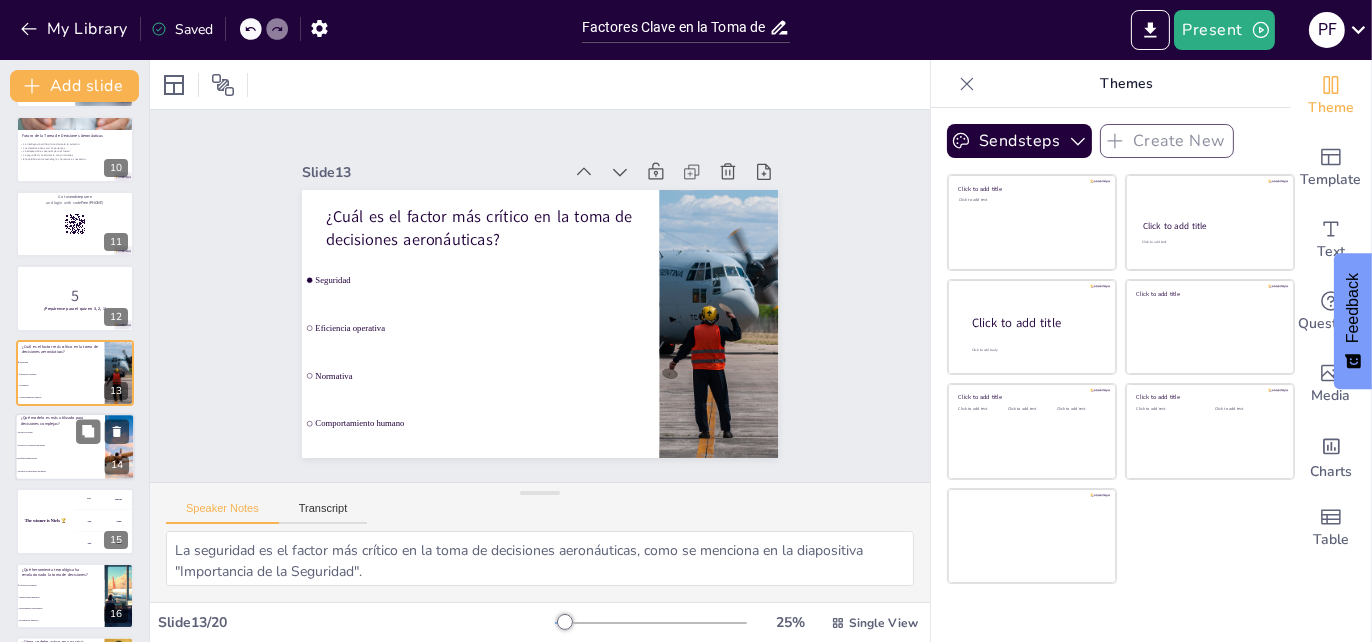 click on "Enfoque multicriterio" at bounding box center [60, 458] 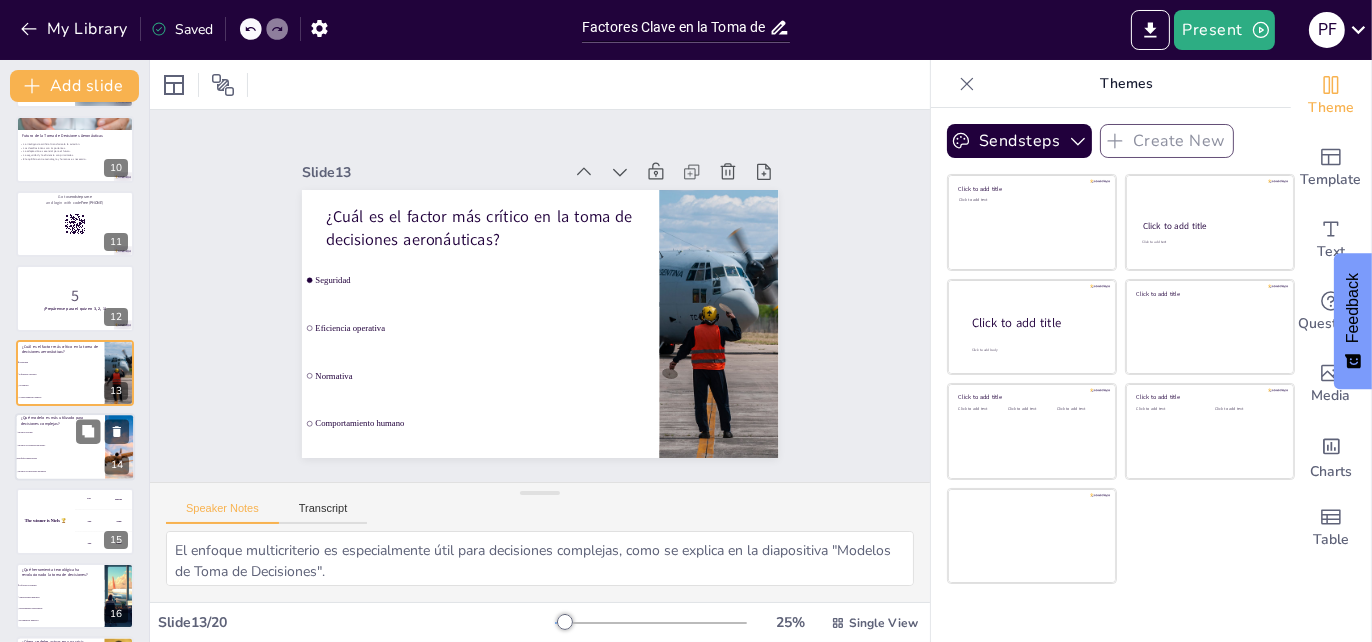 scroll, scrollTop: 745, scrollLeft: 0, axis: vertical 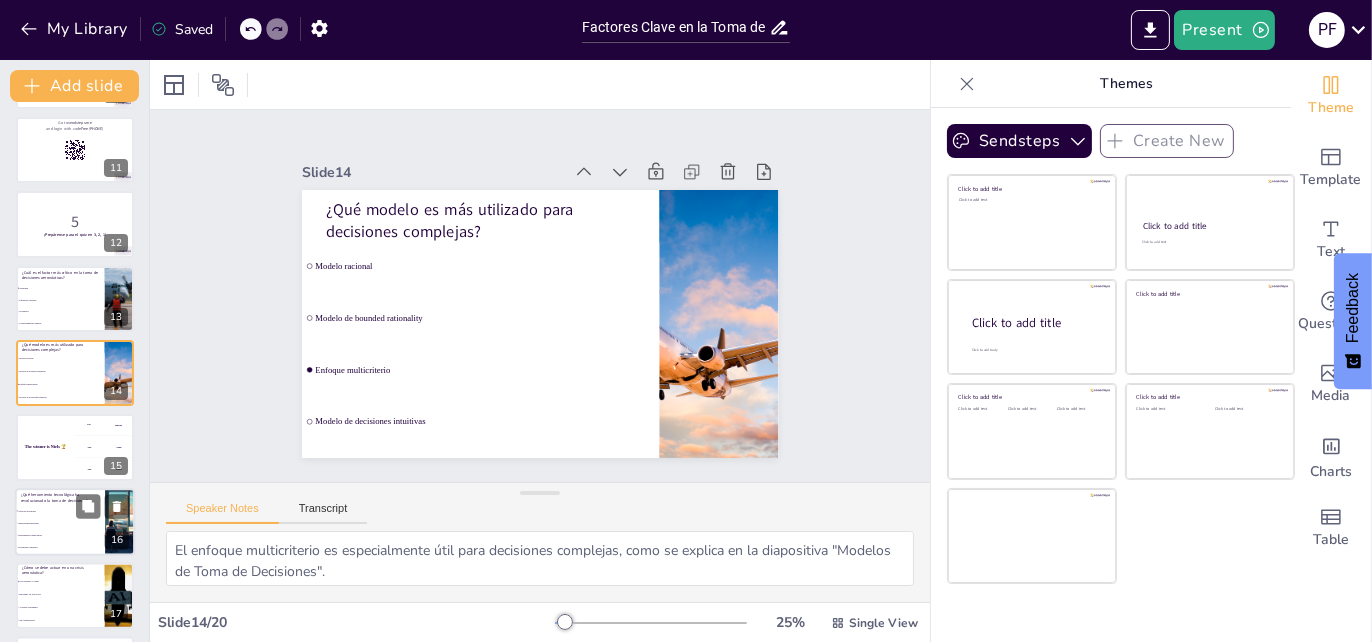 click on "Simulaciones manuales" at bounding box center [60, 523] 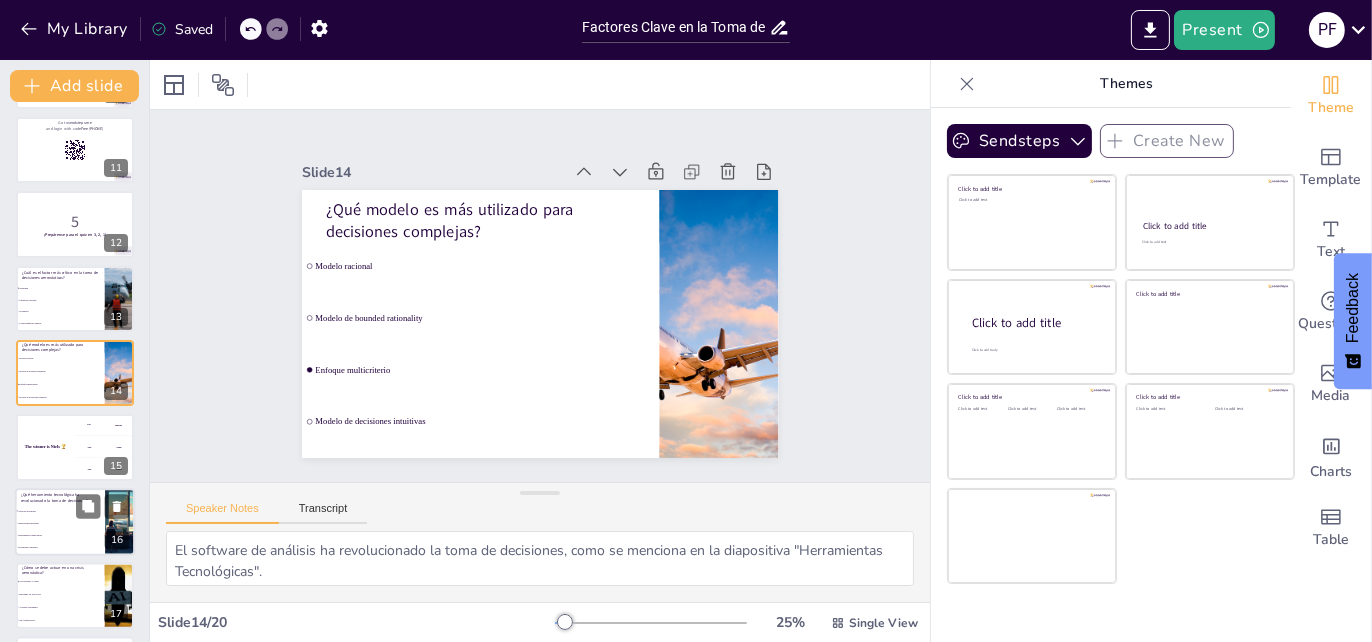scroll, scrollTop: 894, scrollLeft: 0, axis: vertical 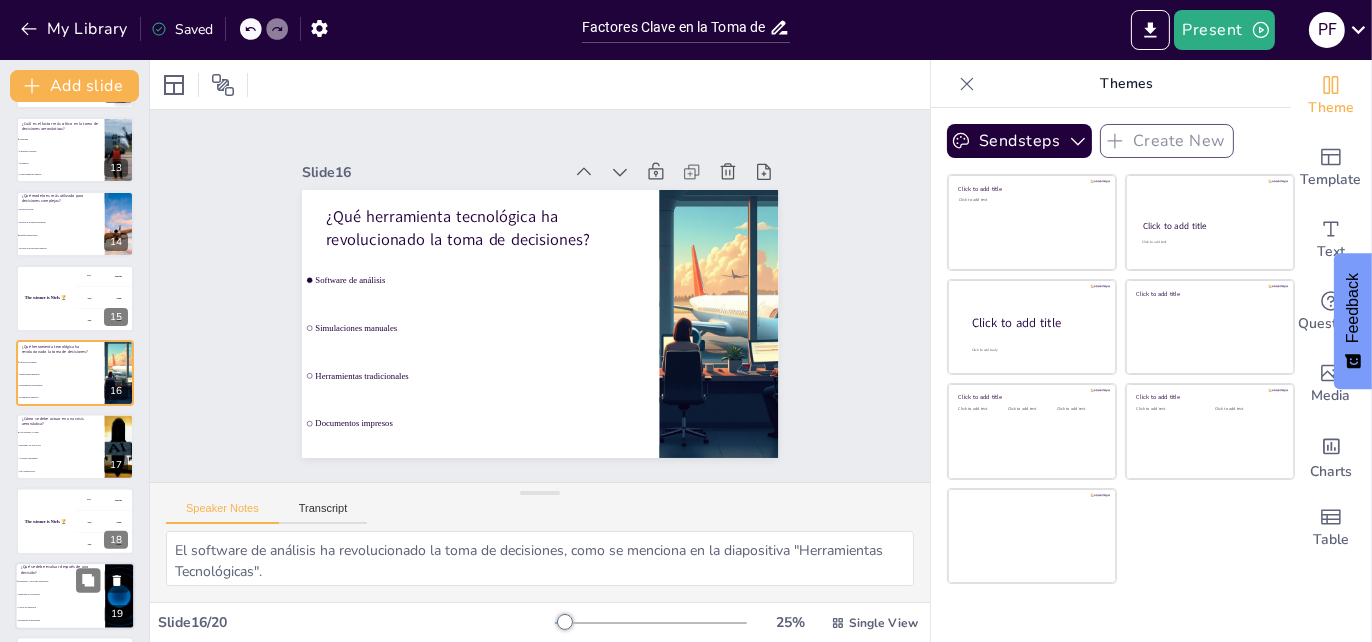 click on "Opiniones de los medios" at bounding box center (60, 594) 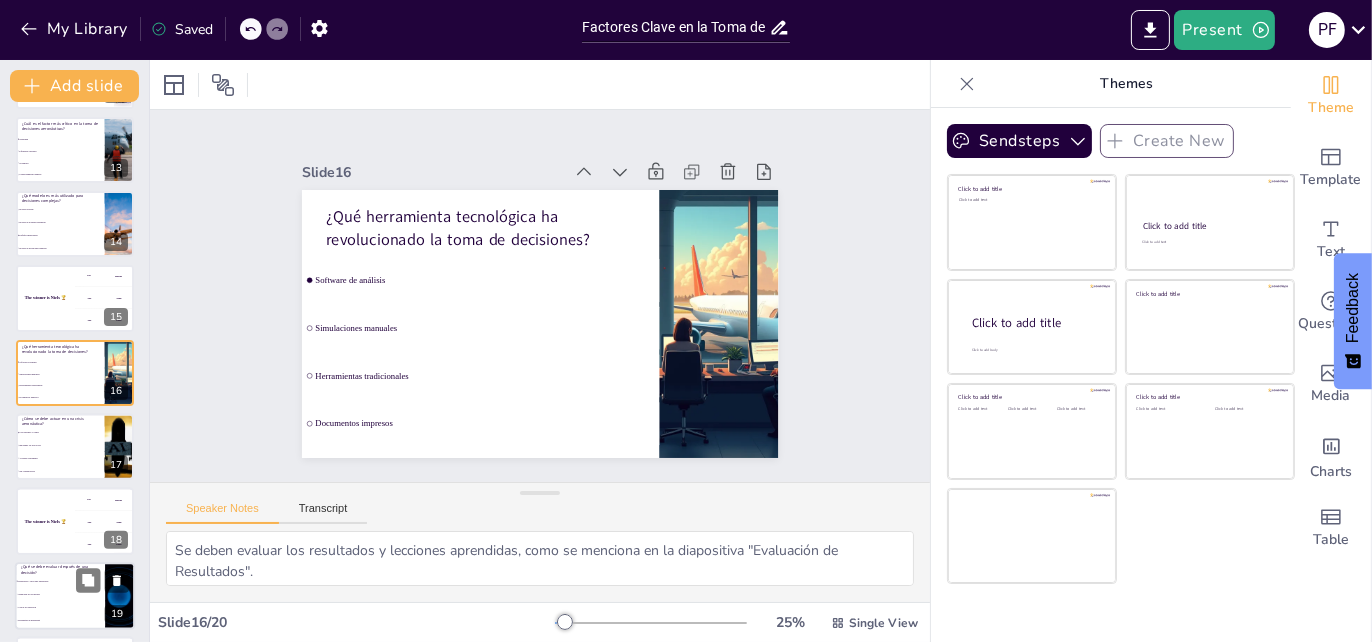 scroll, scrollTop: 971, scrollLeft: 0, axis: vertical 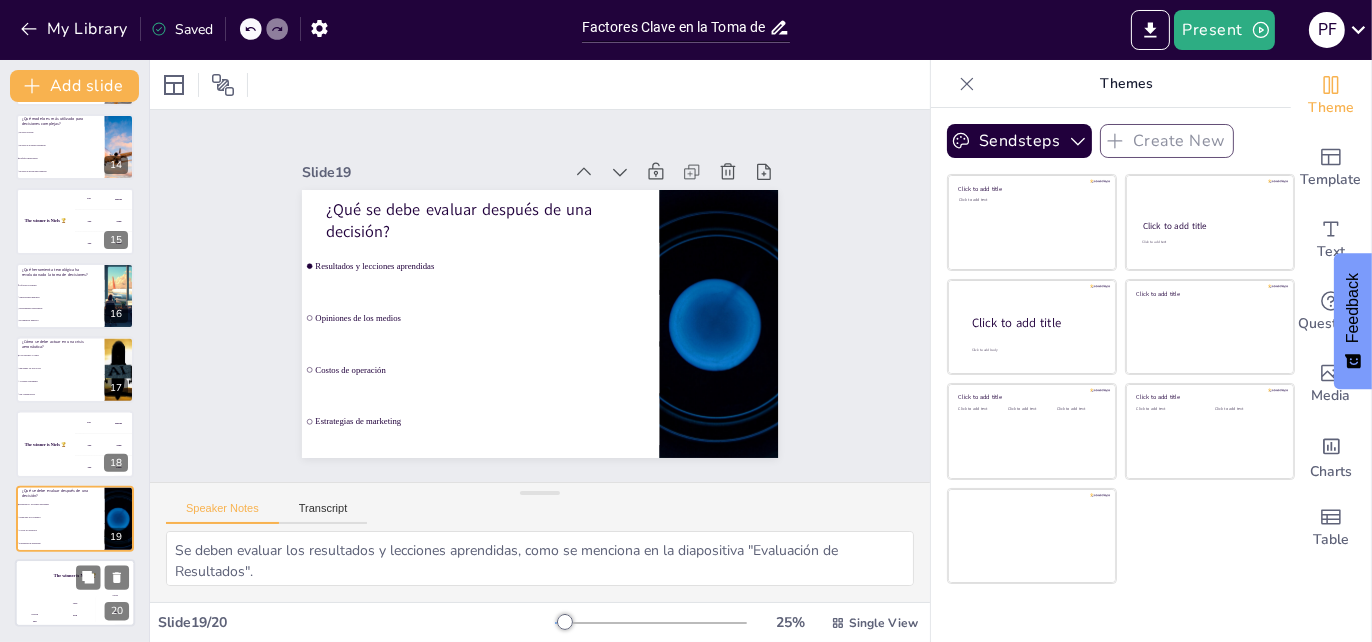 click on "[FIRST] 200" at bounding box center (75, 611) 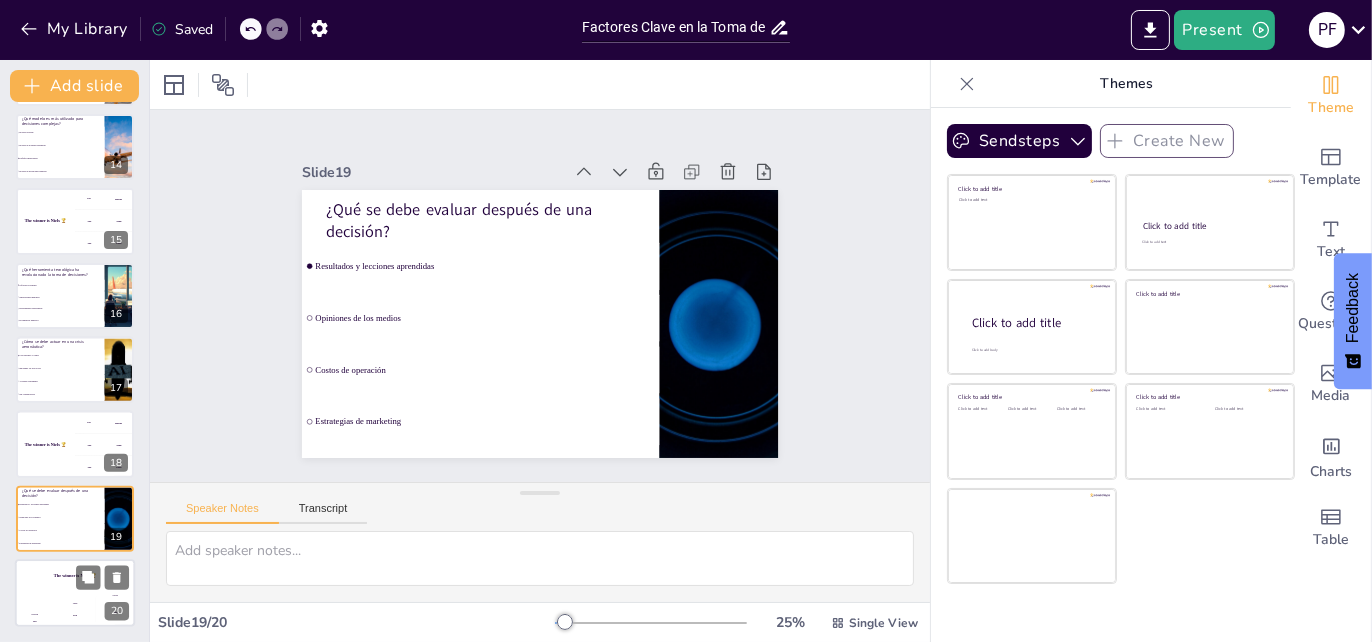 scroll, scrollTop: 970, scrollLeft: 0, axis: vertical 